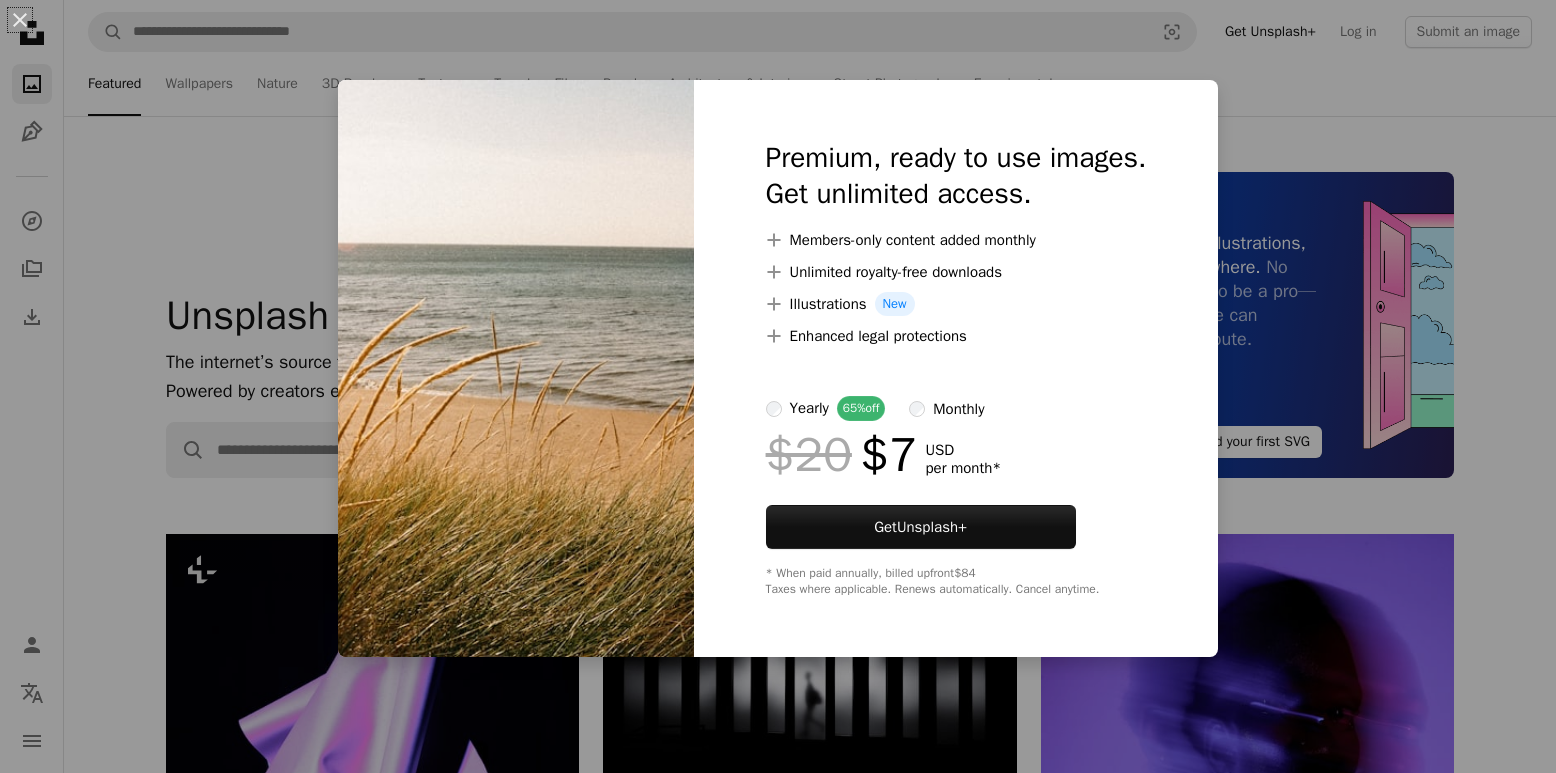 scroll, scrollTop: 7082, scrollLeft: 0, axis: vertical 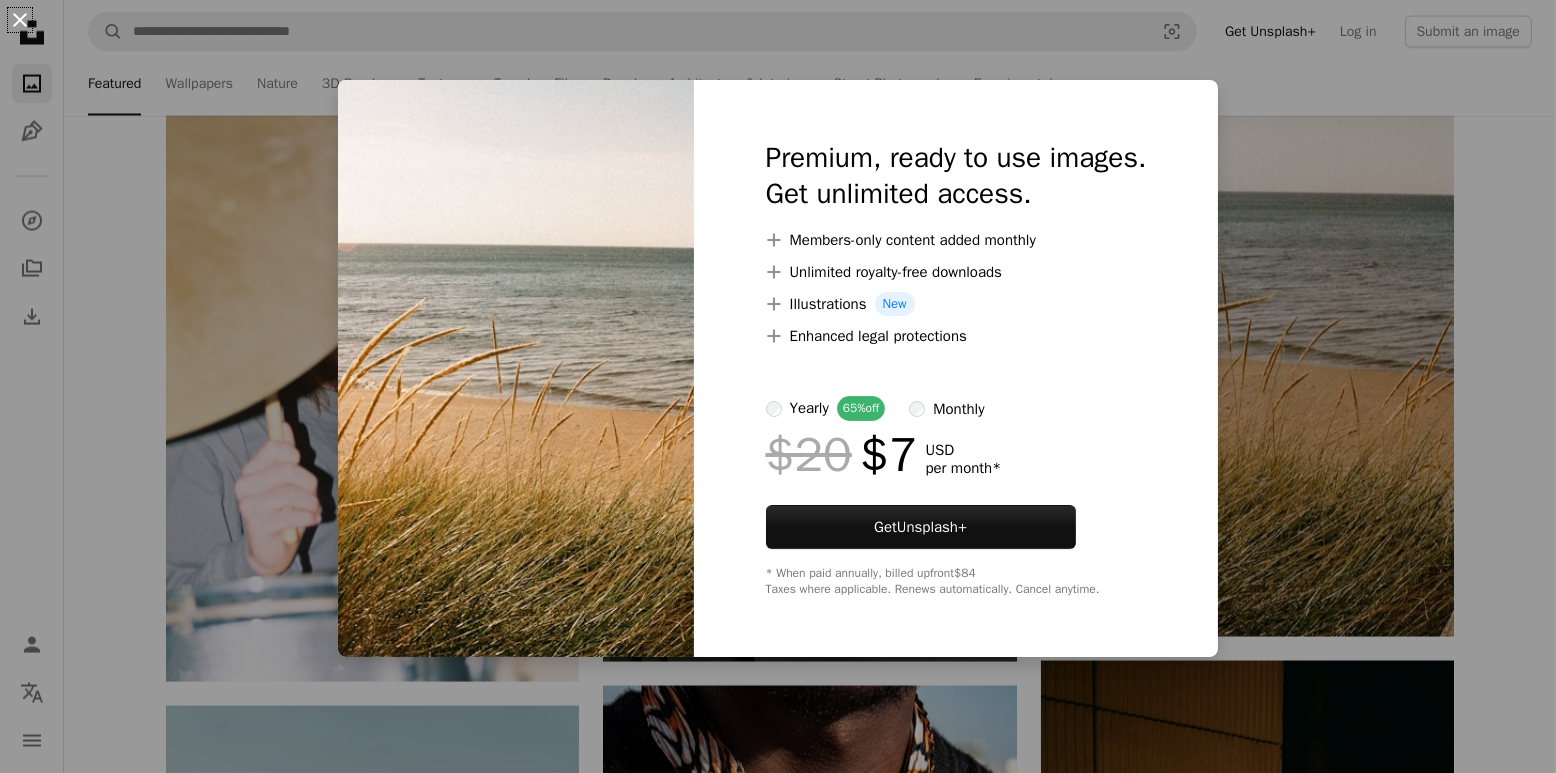click on "An X shape" at bounding box center [20, 20] 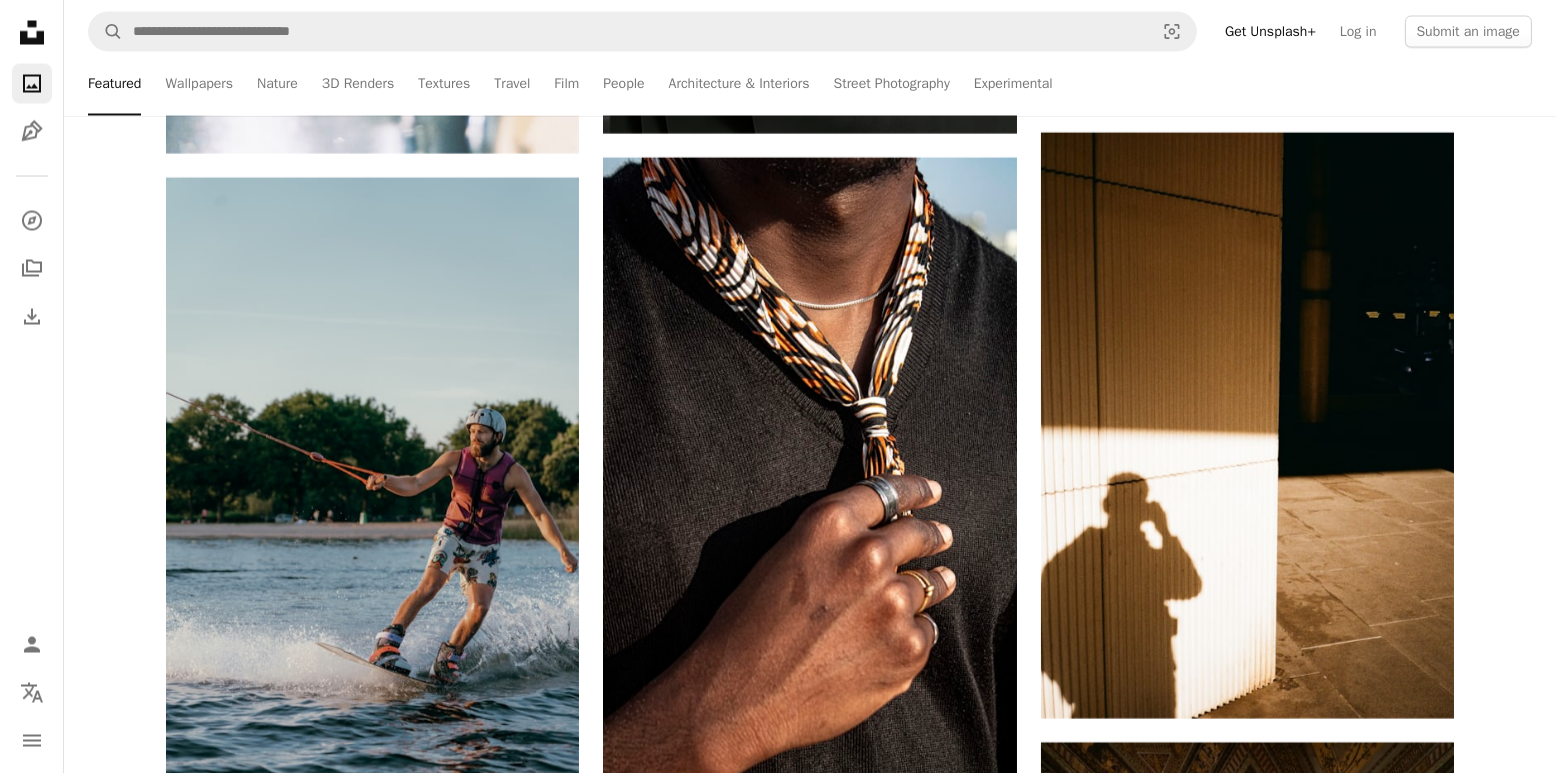 scroll, scrollTop: 7613, scrollLeft: 0, axis: vertical 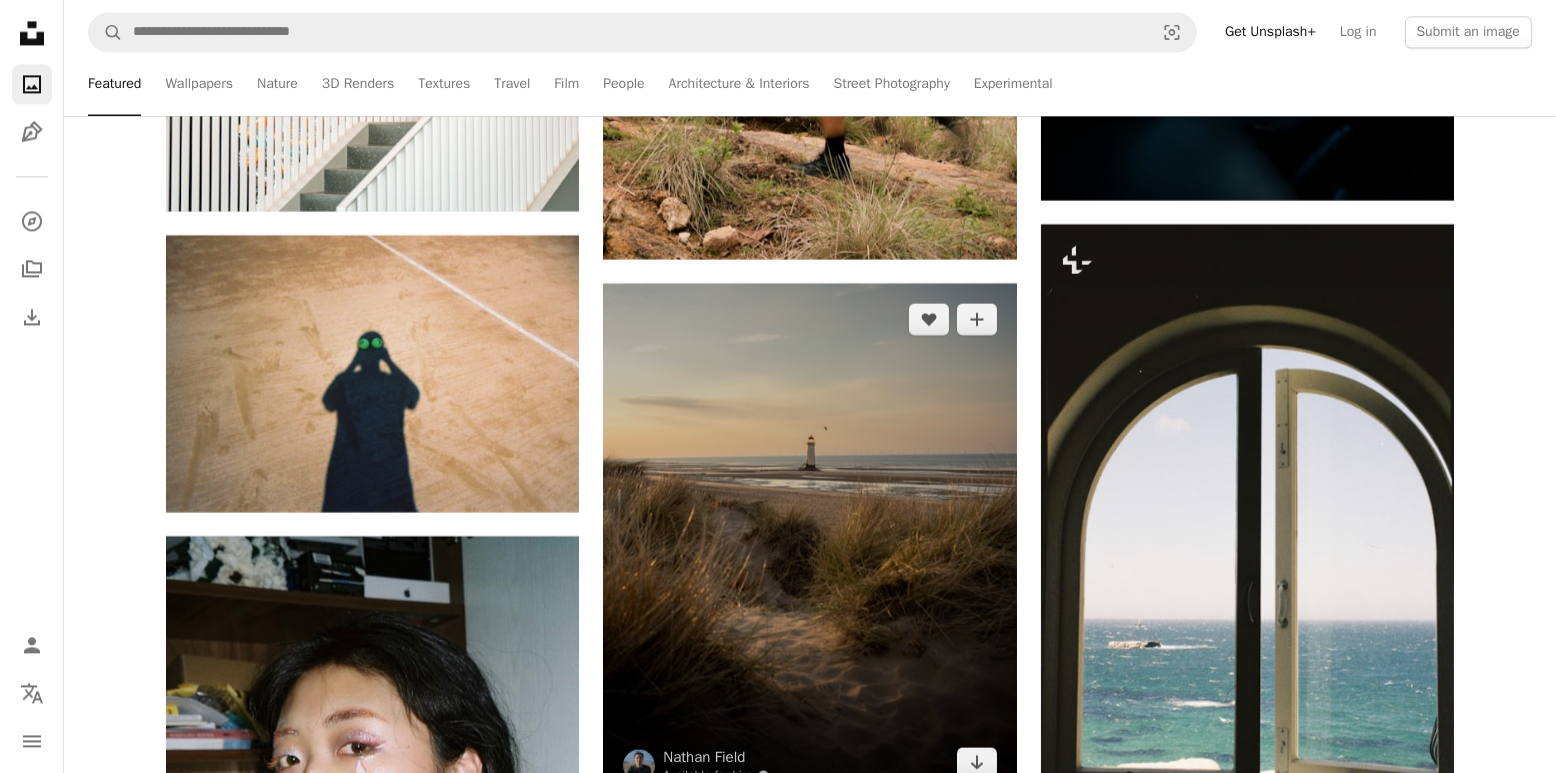 click at bounding box center [809, 541] 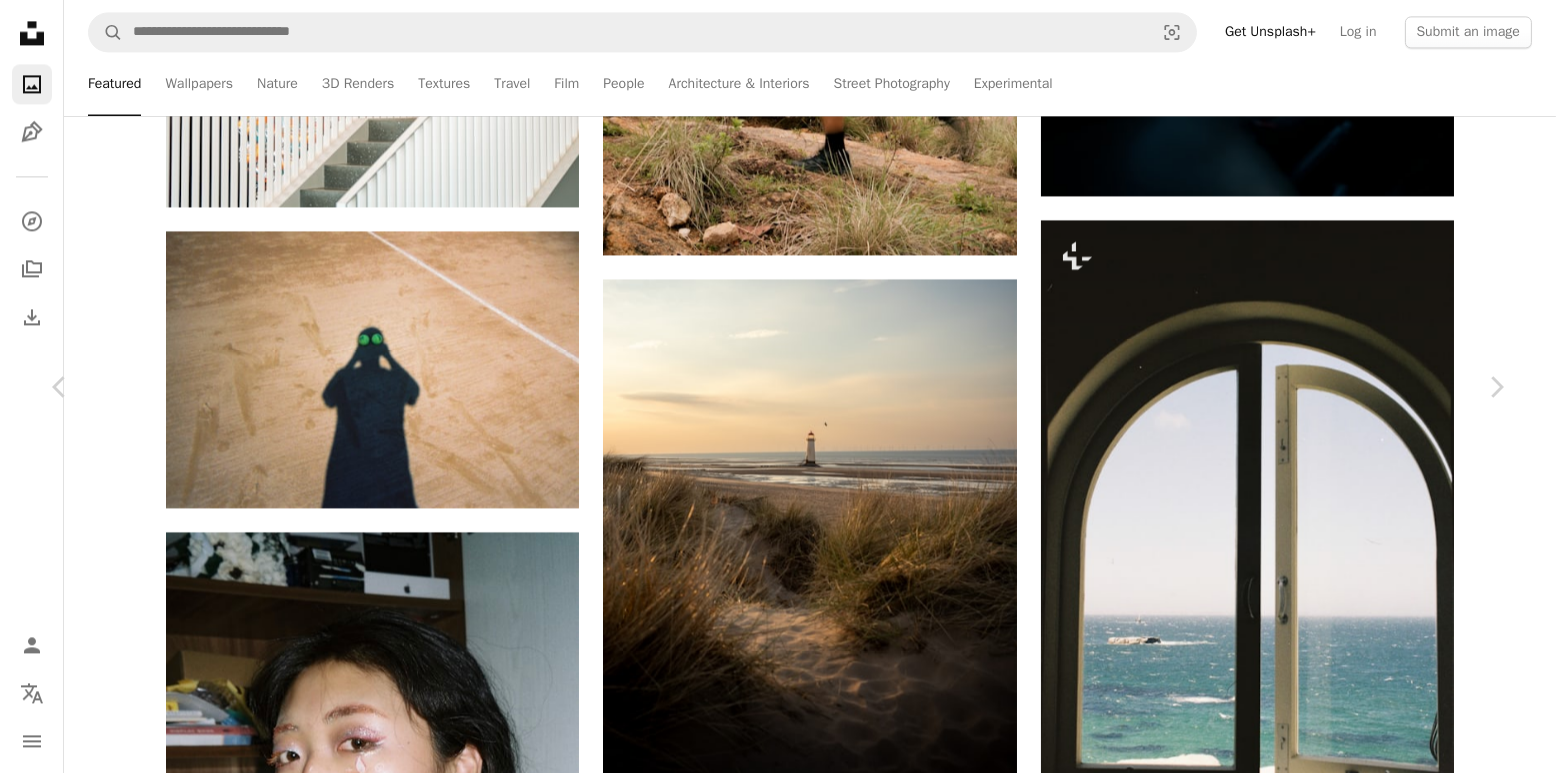click on "An X shape" at bounding box center [20, 20] 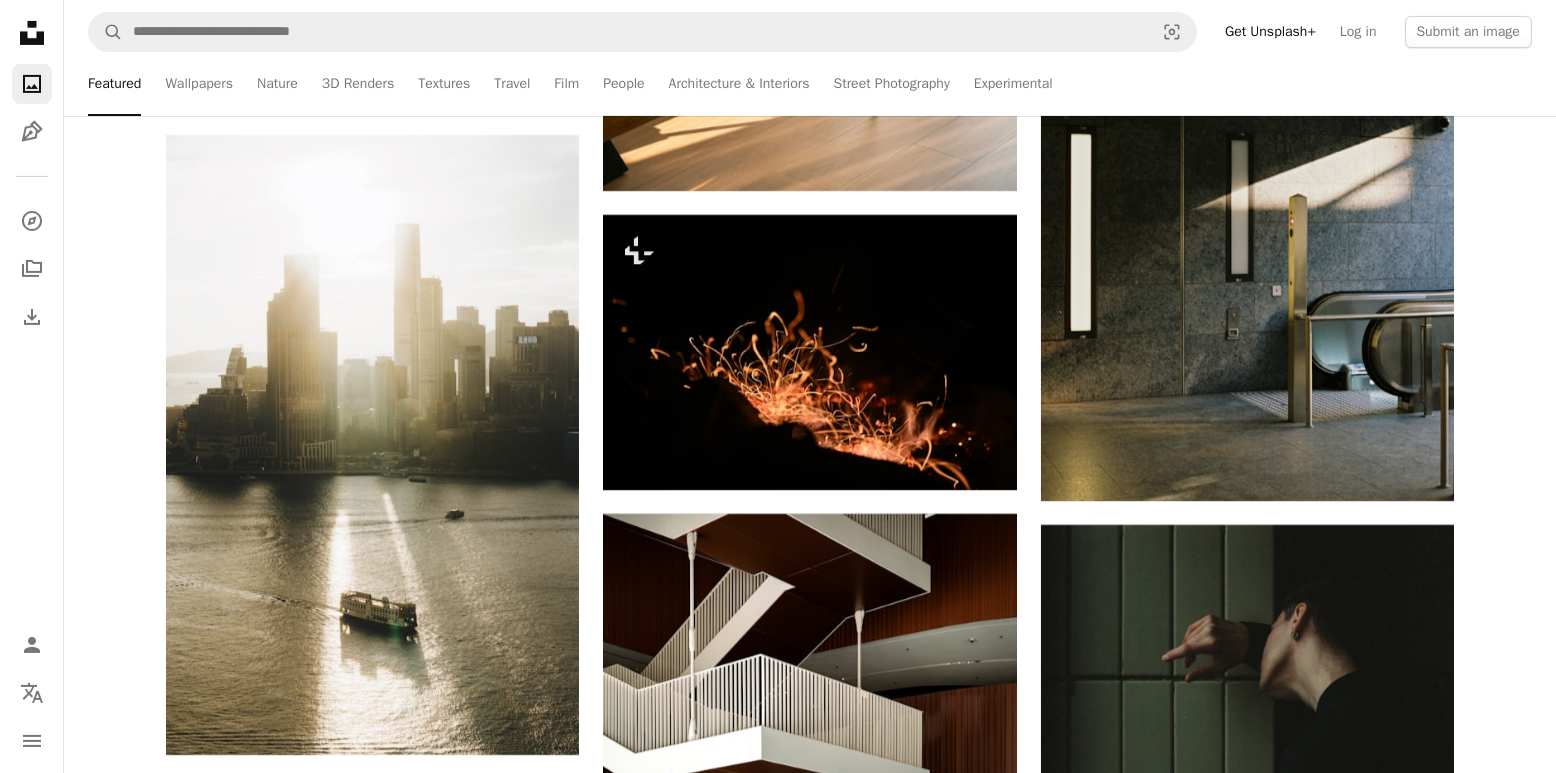 scroll, scrollTop: 16928, scrollLeft: 0, axis: vertical 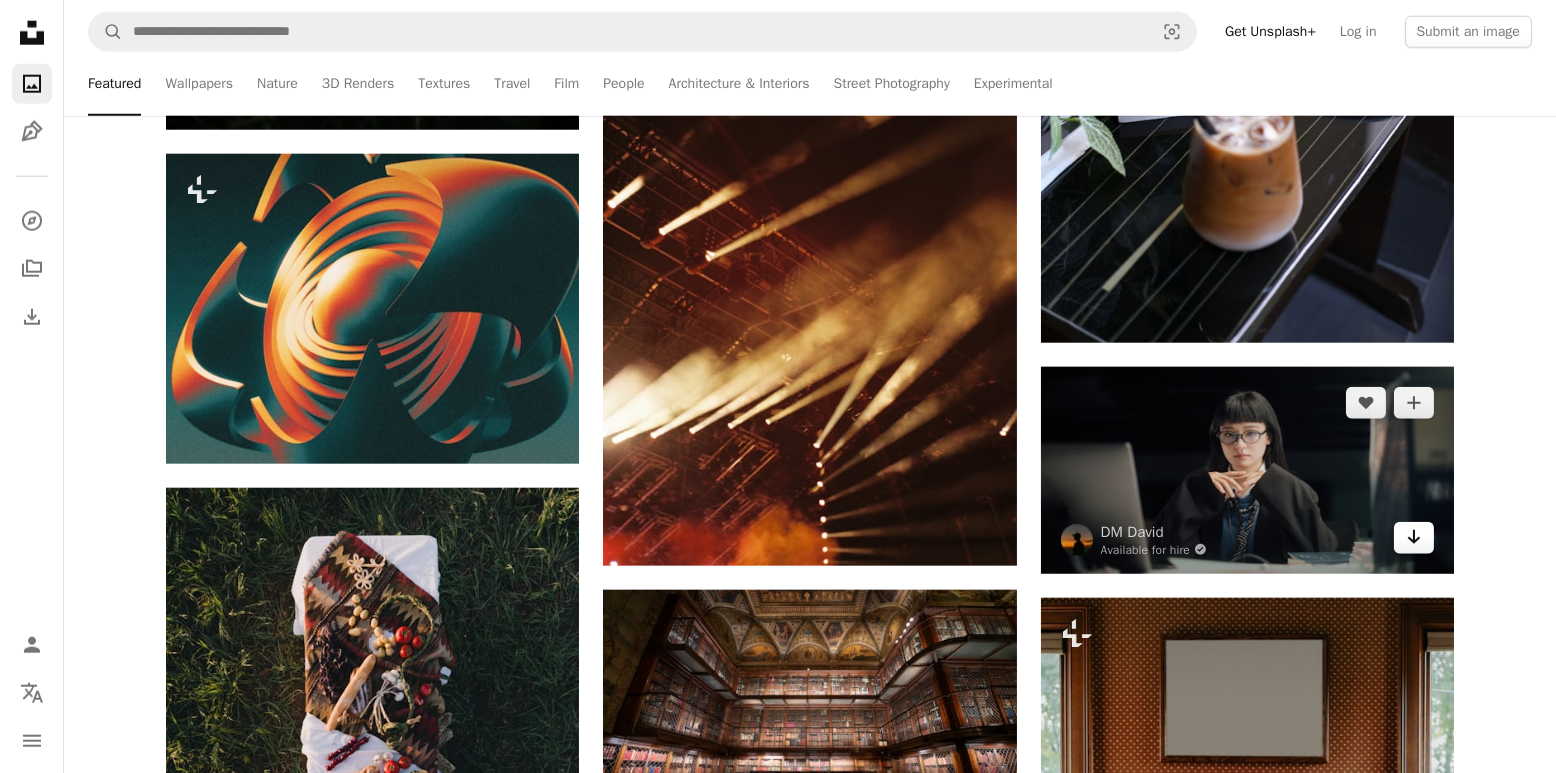 click on "Arrow pointing down" 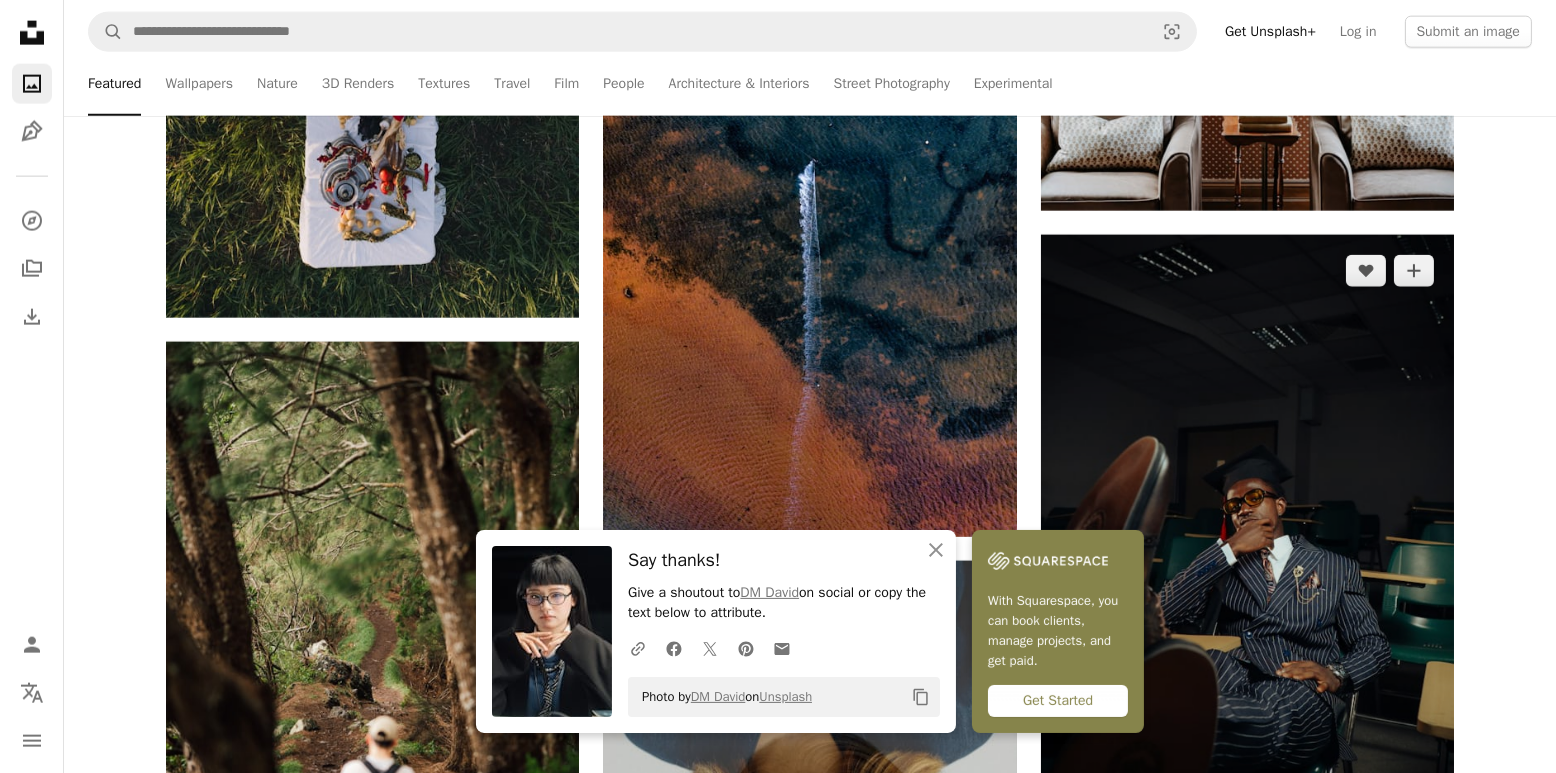 scroll, scrollTop: 21197, scrollLeft: 0, axis: vertical 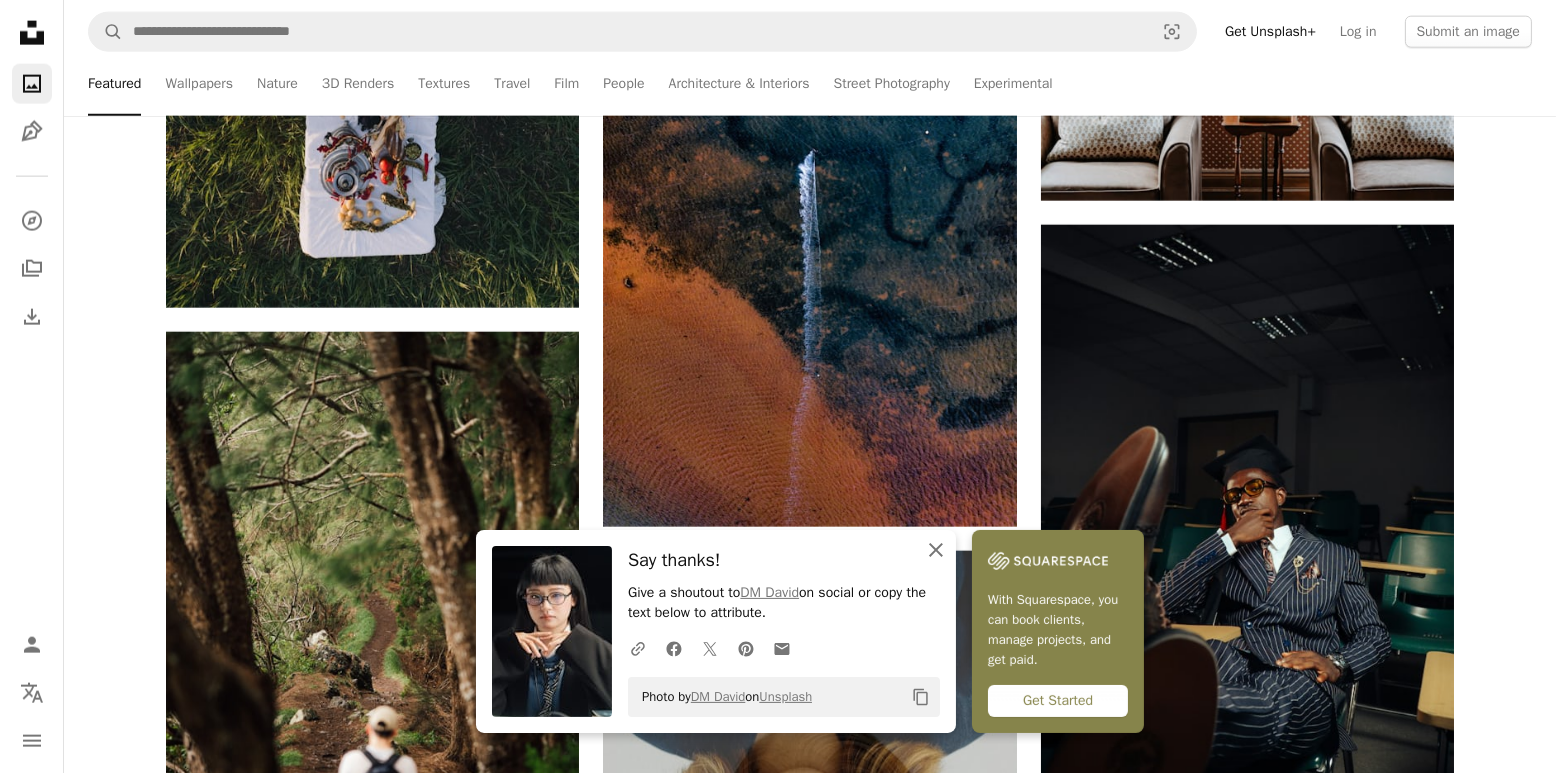 click on "An X shape" 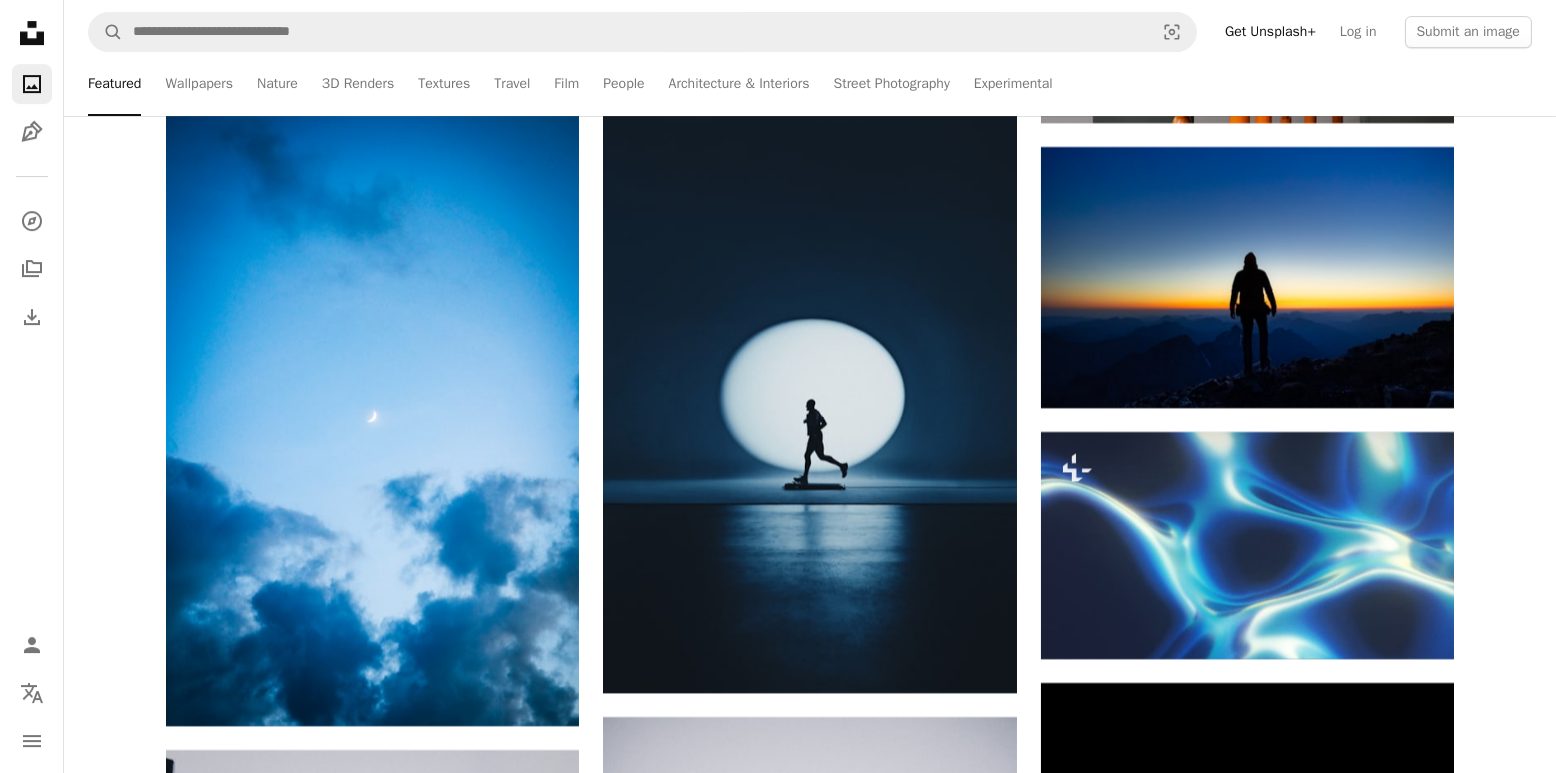 scroll, scrollTop: 29322, scrollLeft: 0, axis: vertical 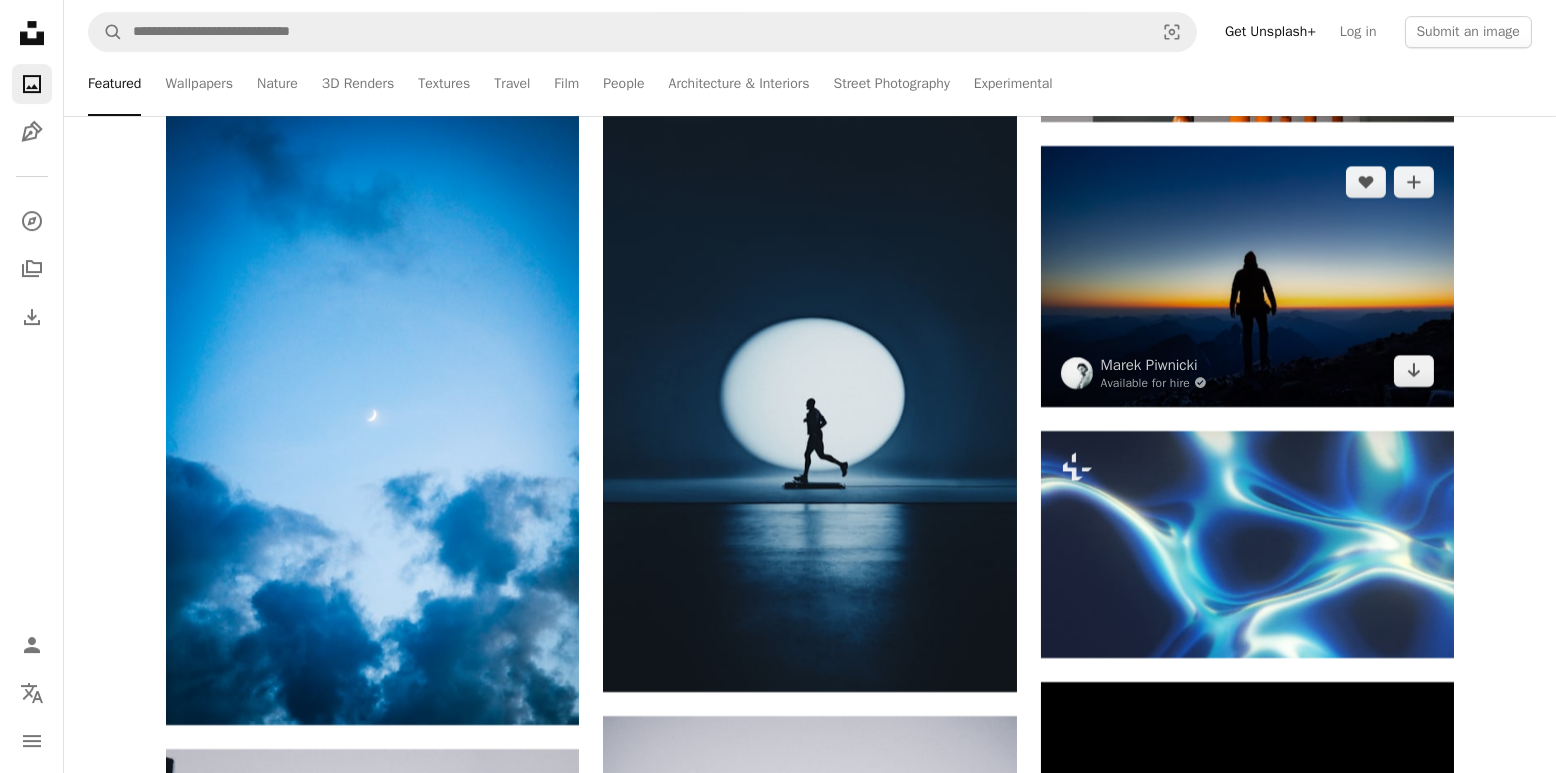 click at bounding box center [1247, 276] 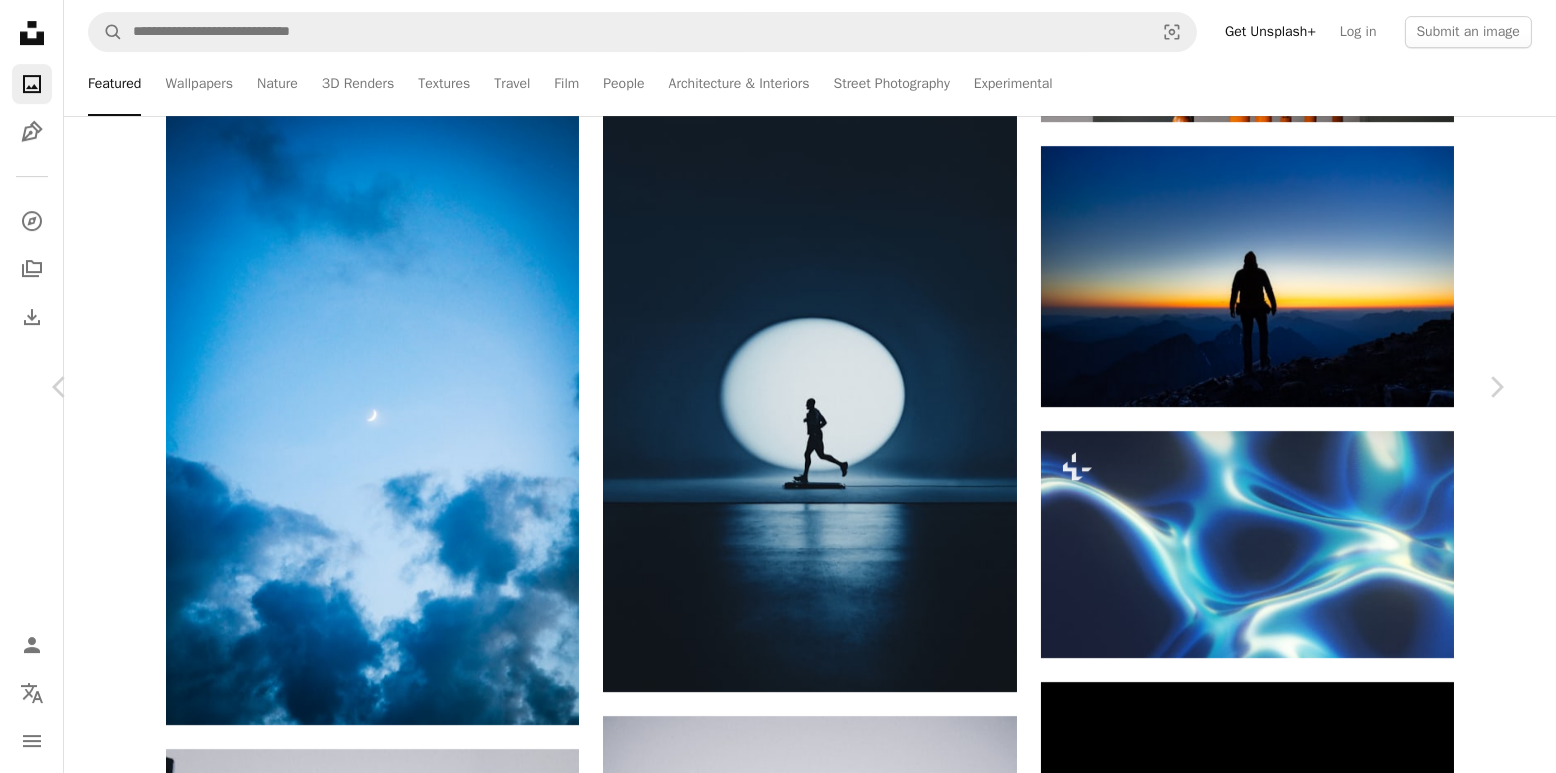 click at bounding box center [770, 4934] 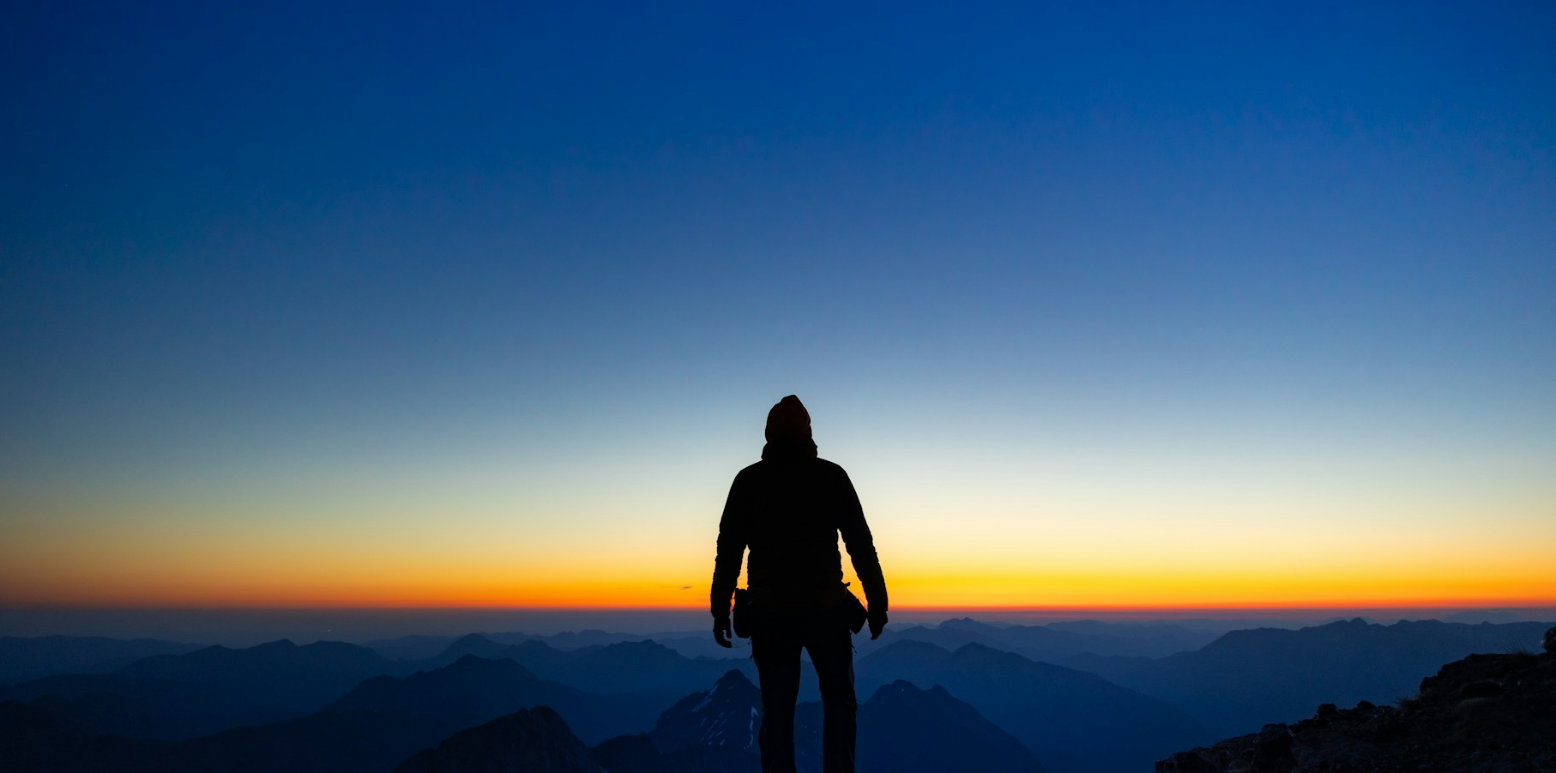 scroll, scrollTop: 105, scrollLeft: 0, axis: vertical 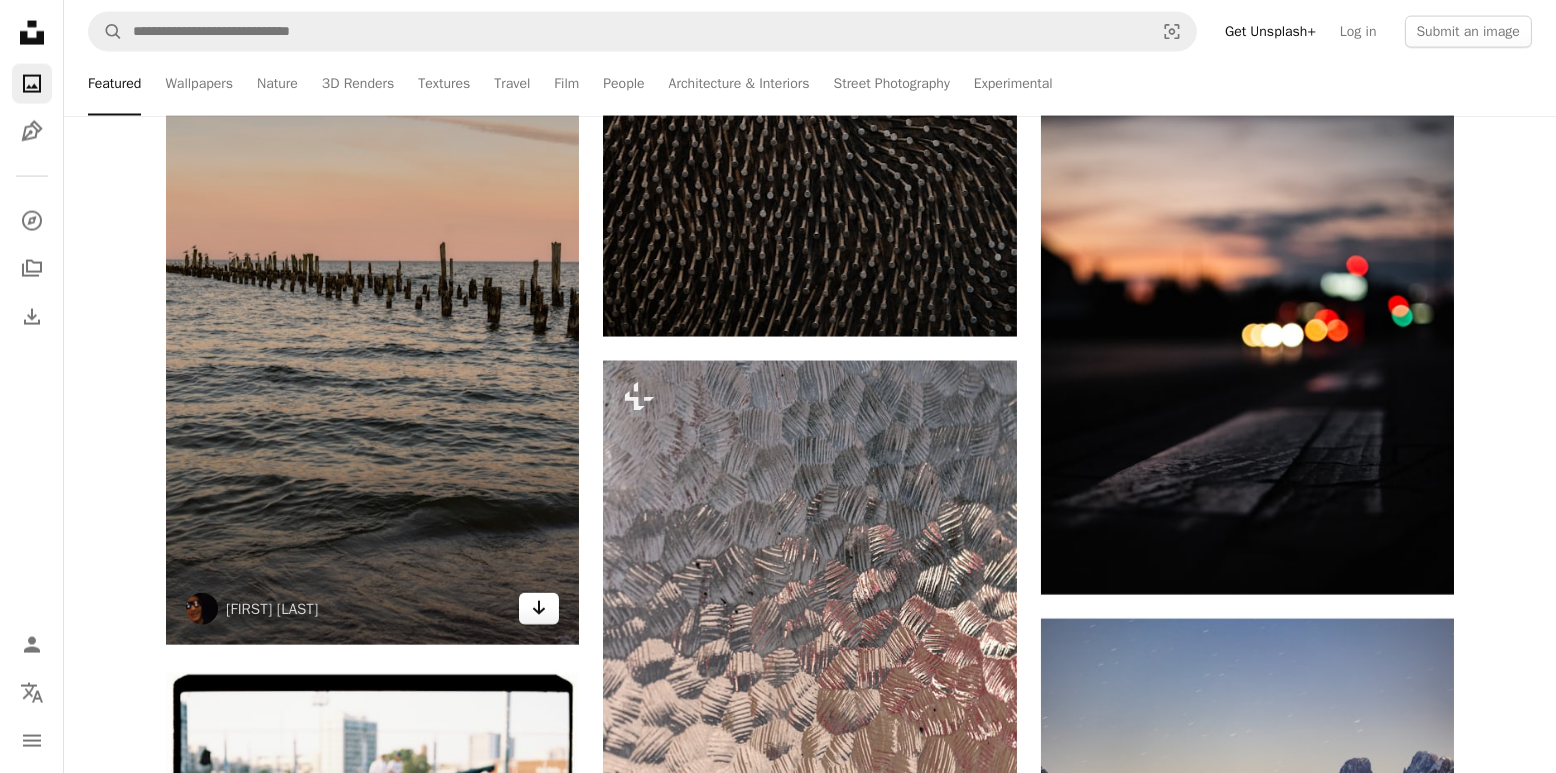 click on "Arrow pointing down" 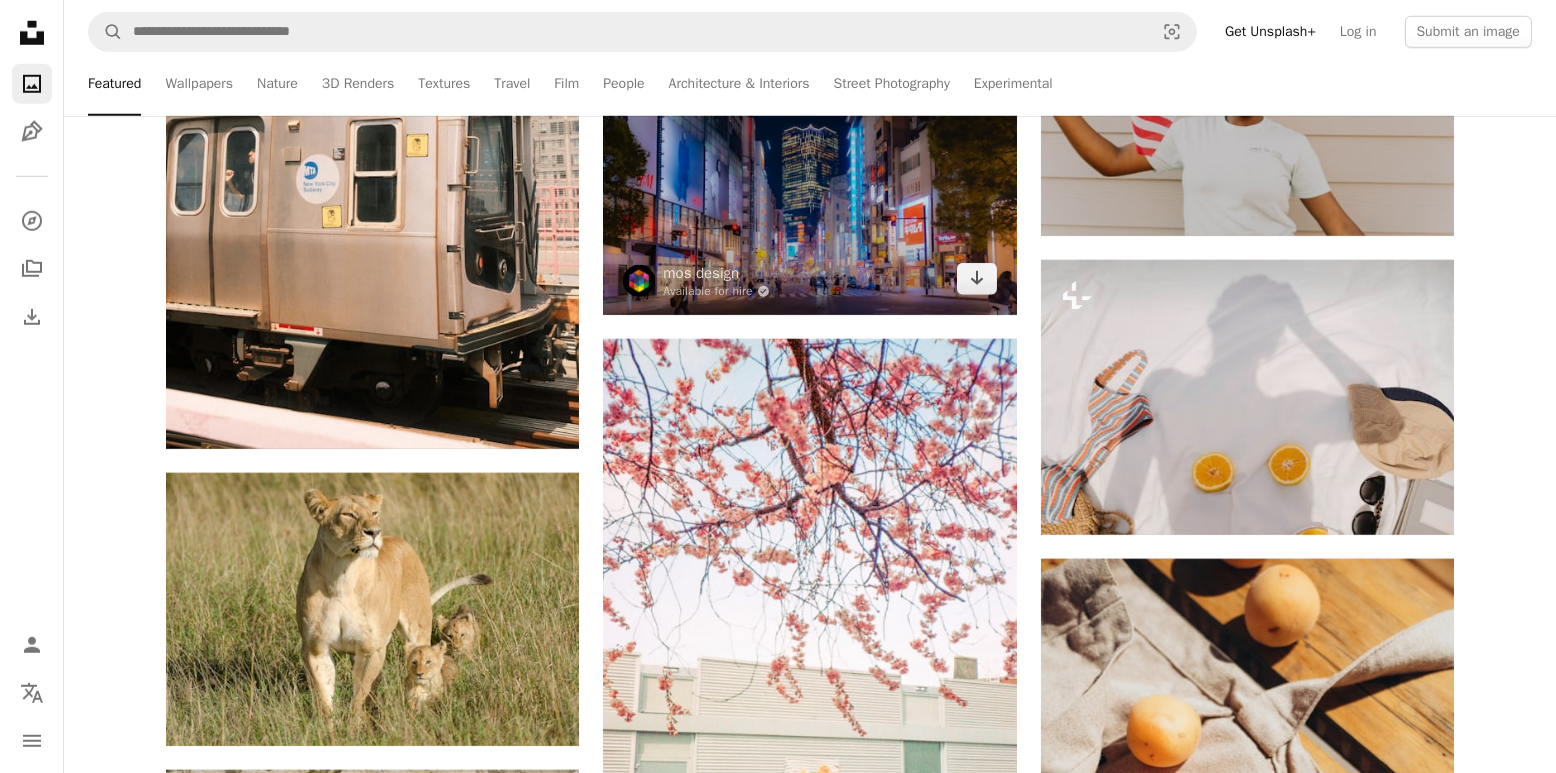 scroll, scrollTop: 50143, scrollLeft: 0, axis: vertical 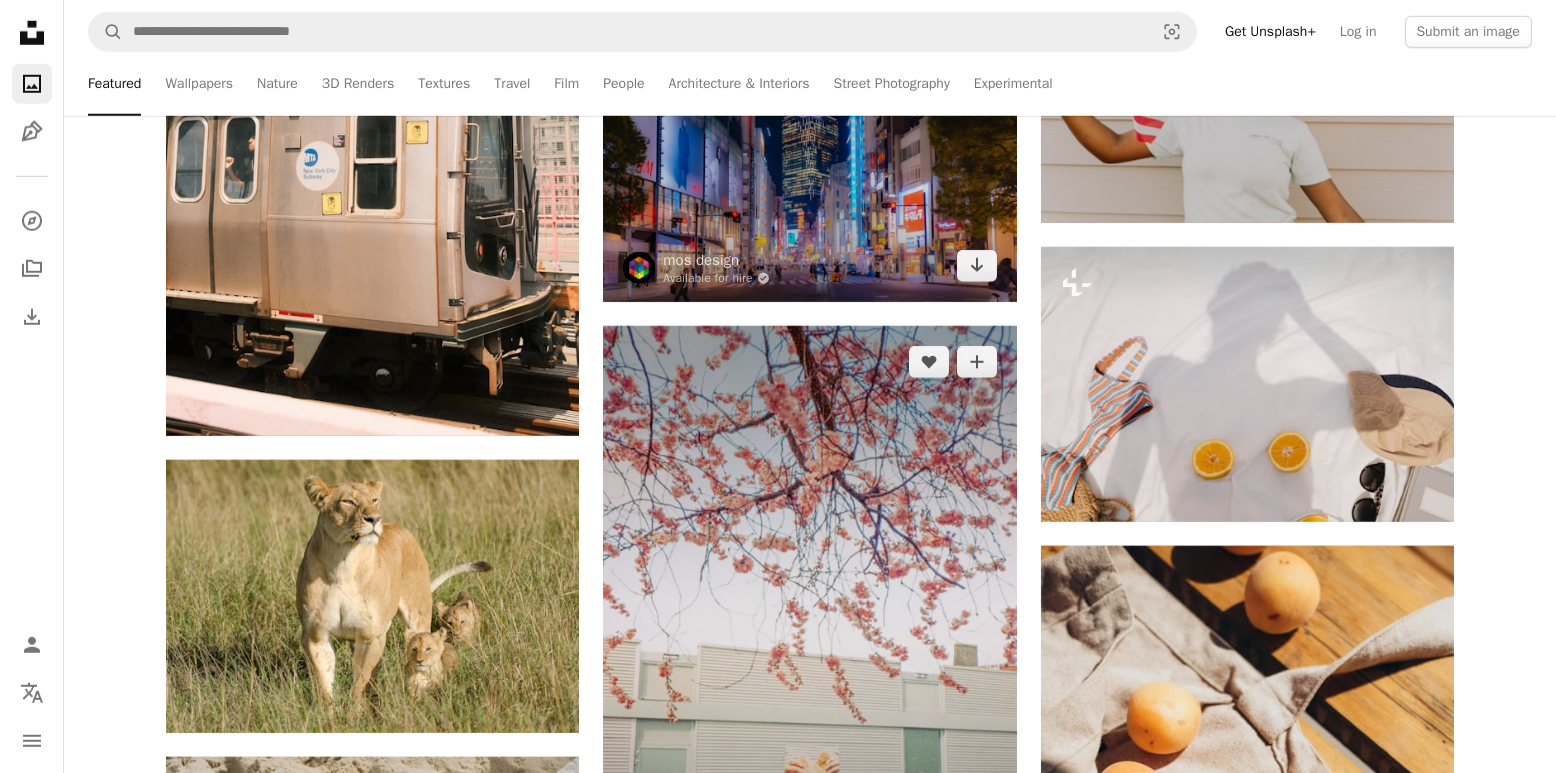 click at bounding box center [809, 630] 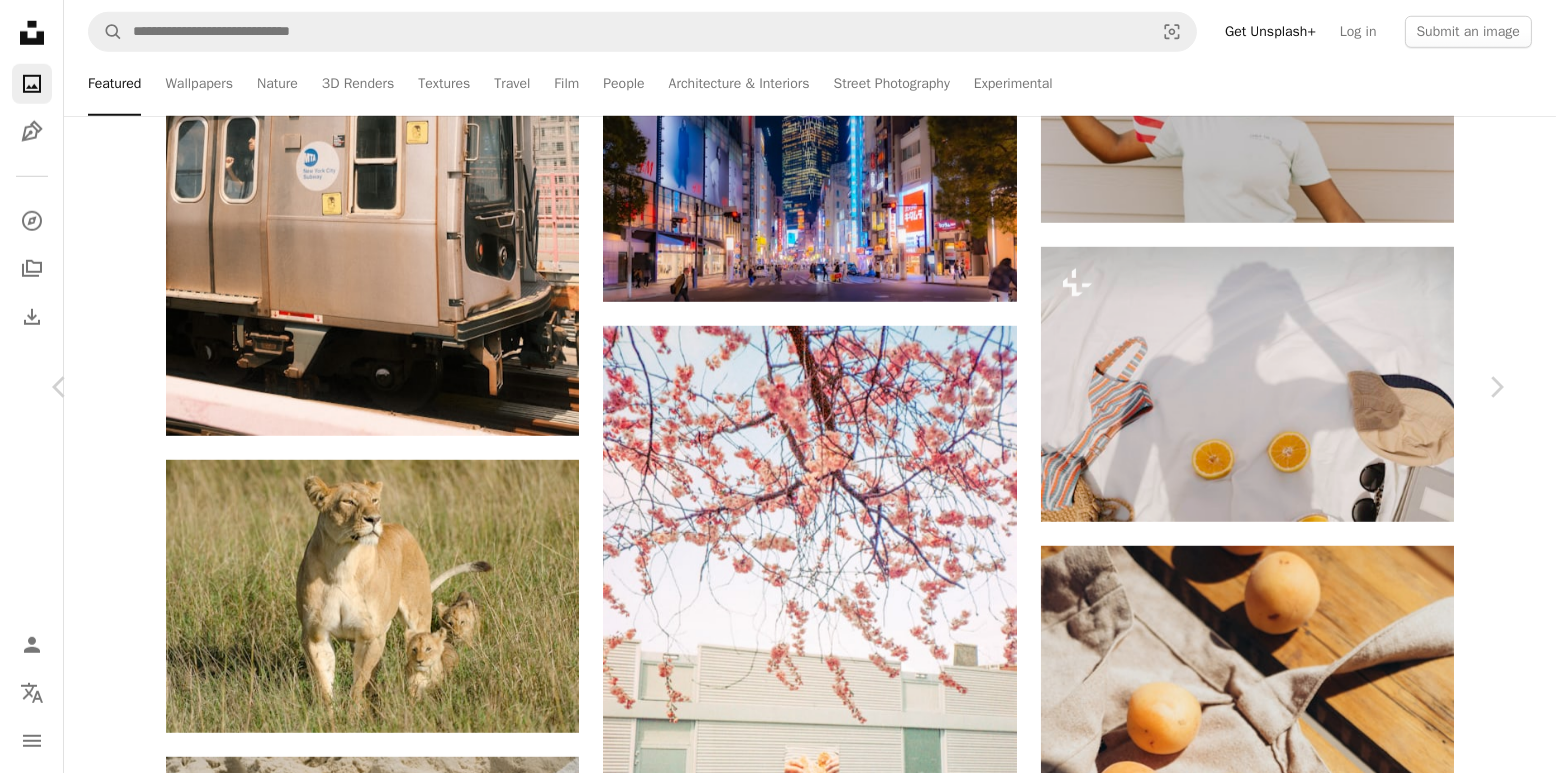 scroll, scrollTop: 57, scrollLeft: 0, axis: vertical 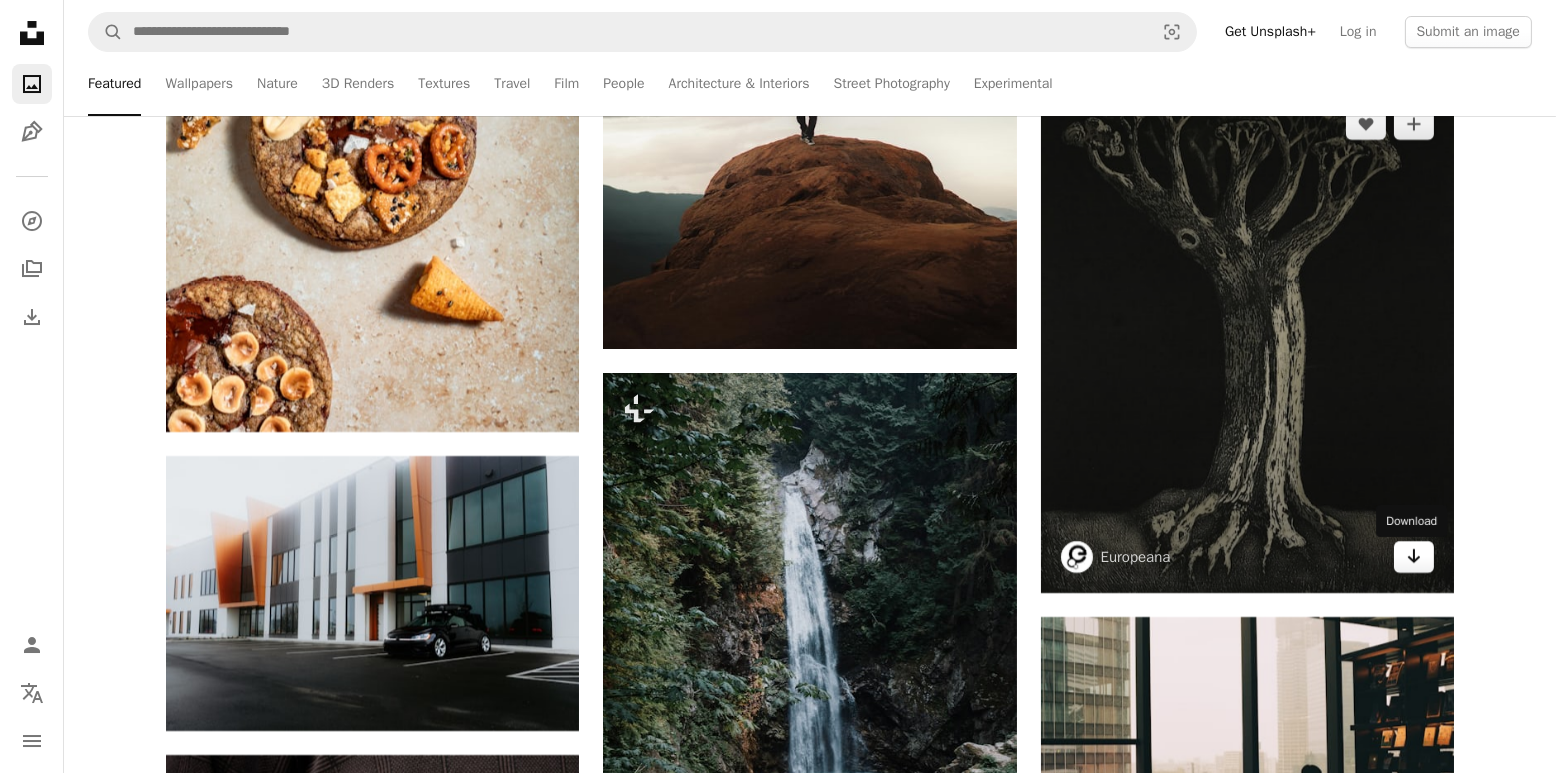 click on "Arrow pointing down" at bounding box center [1414, 557] 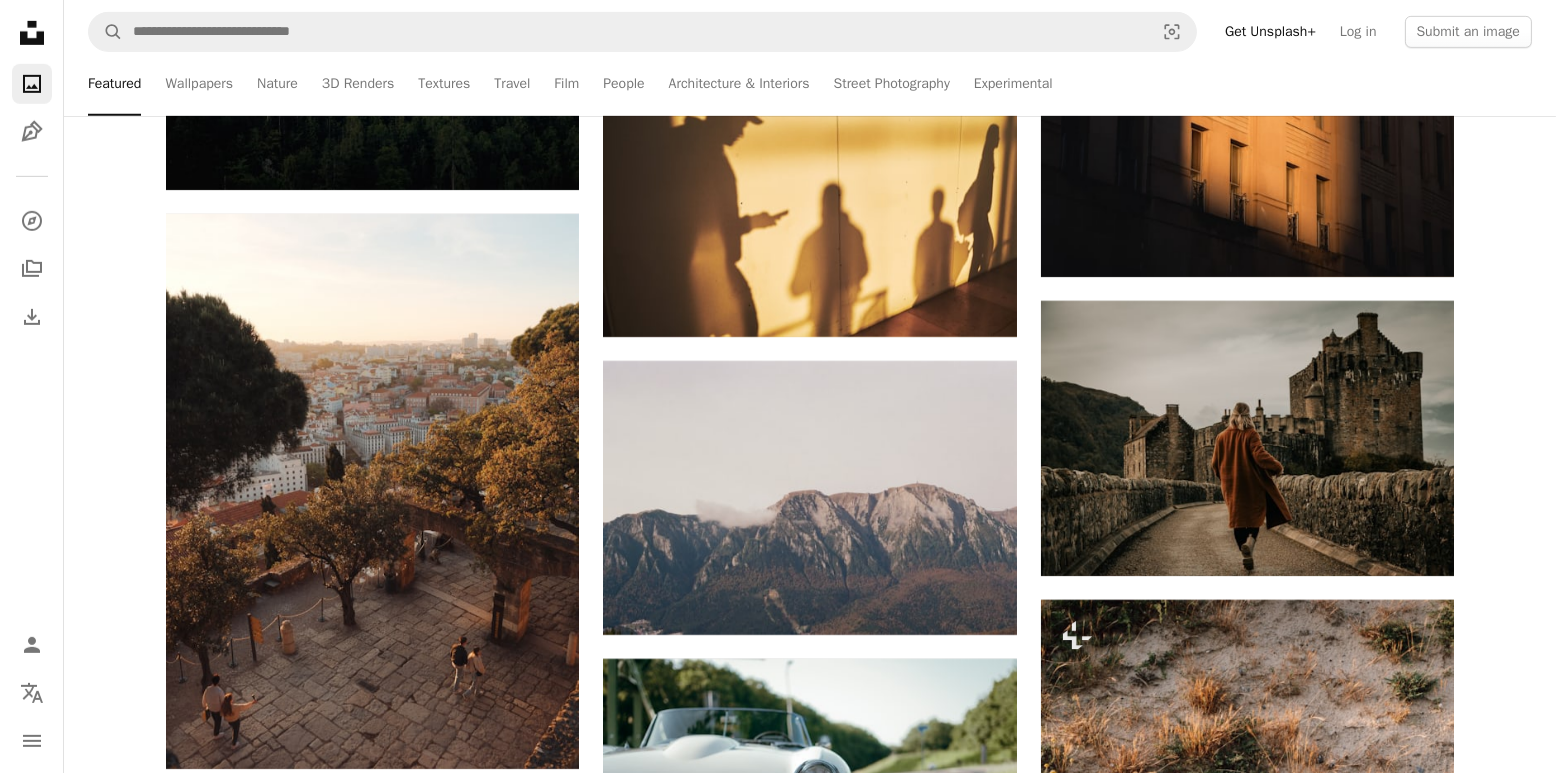 scroll, scrollTop: 64591, scrollLeft: 0, axis: vertical 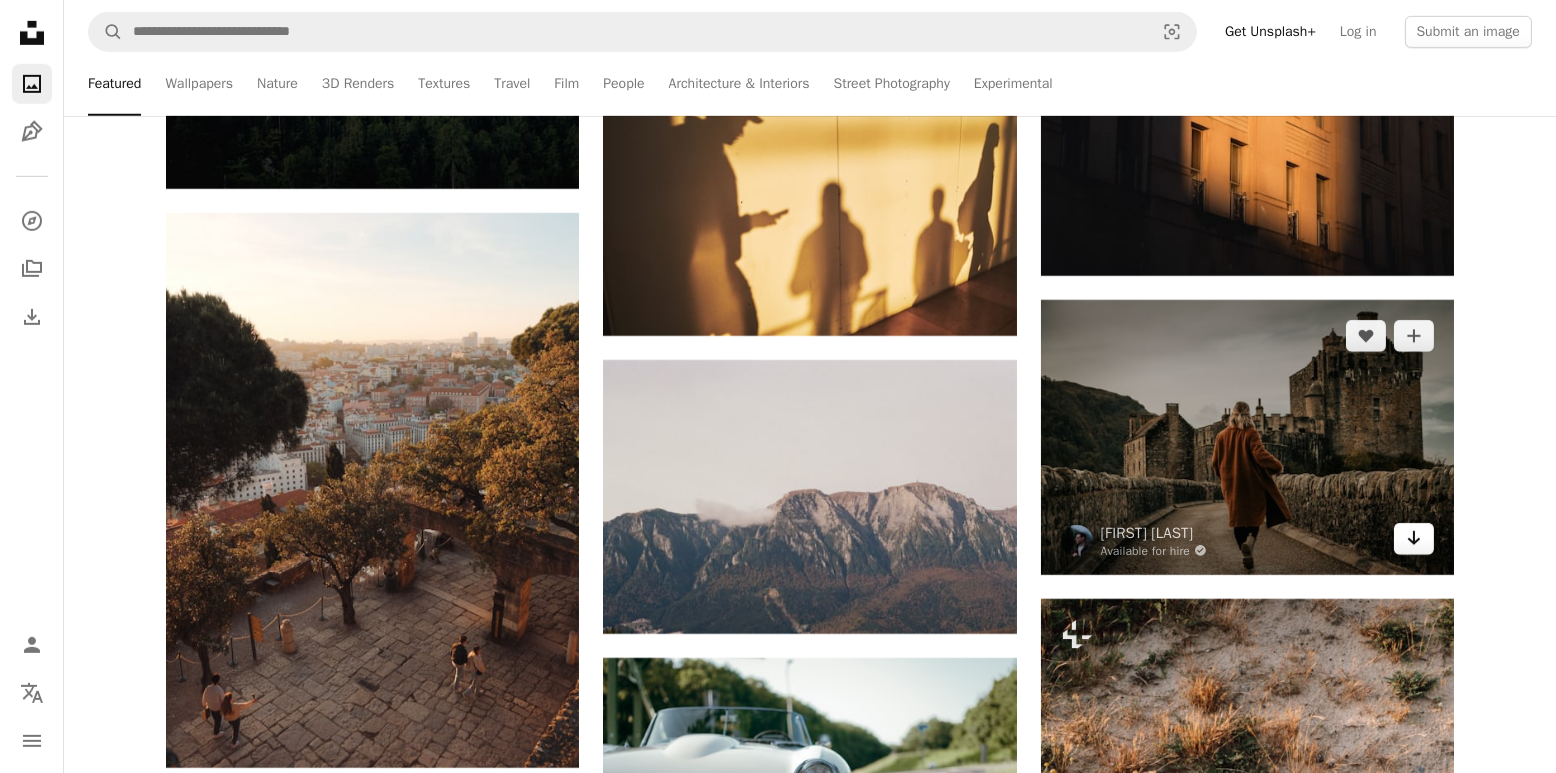 click on "Arrow pointing down" 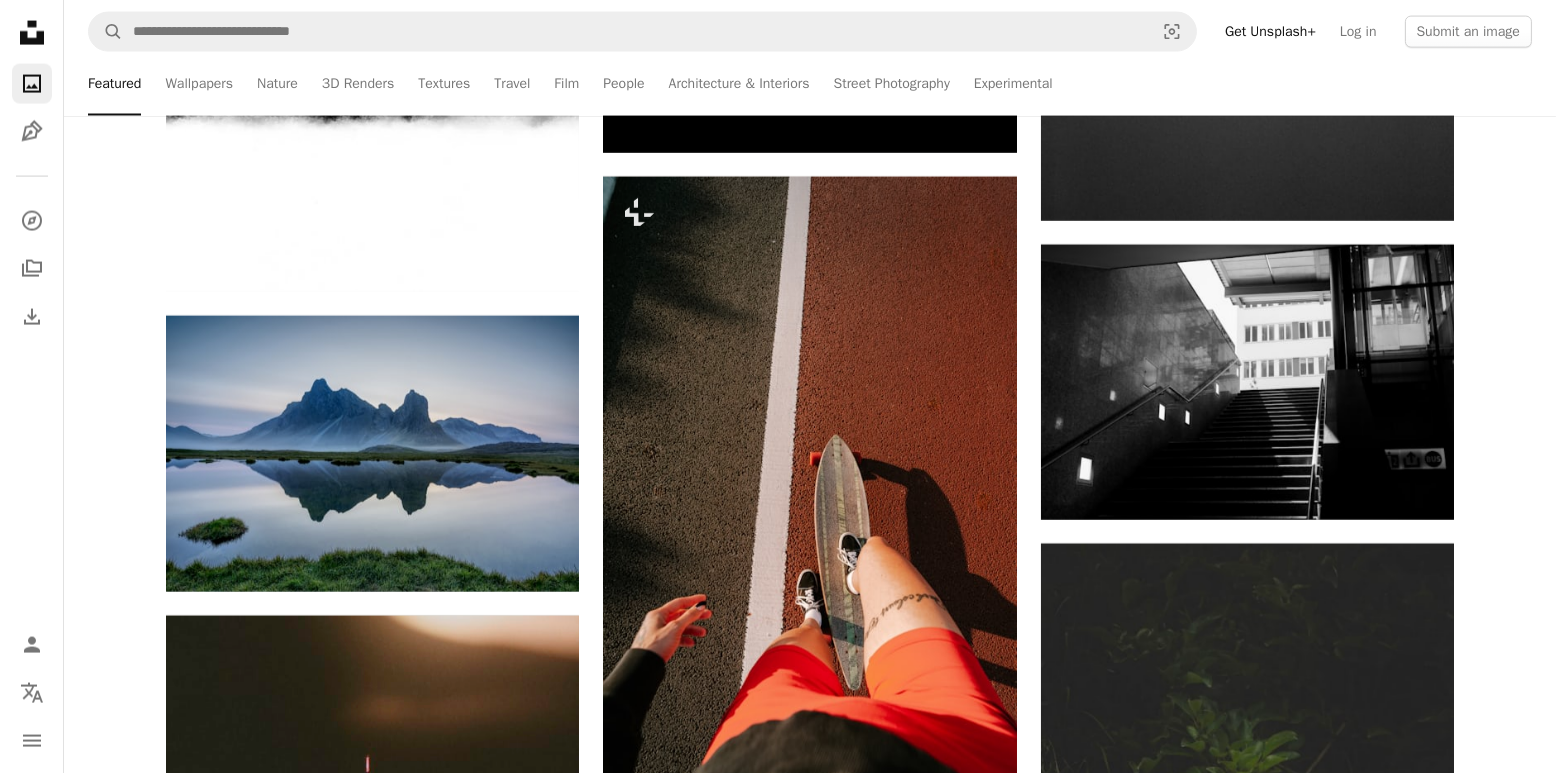 scroll, scrollTop: 68827, scrollLeft: 0, axis: vertical 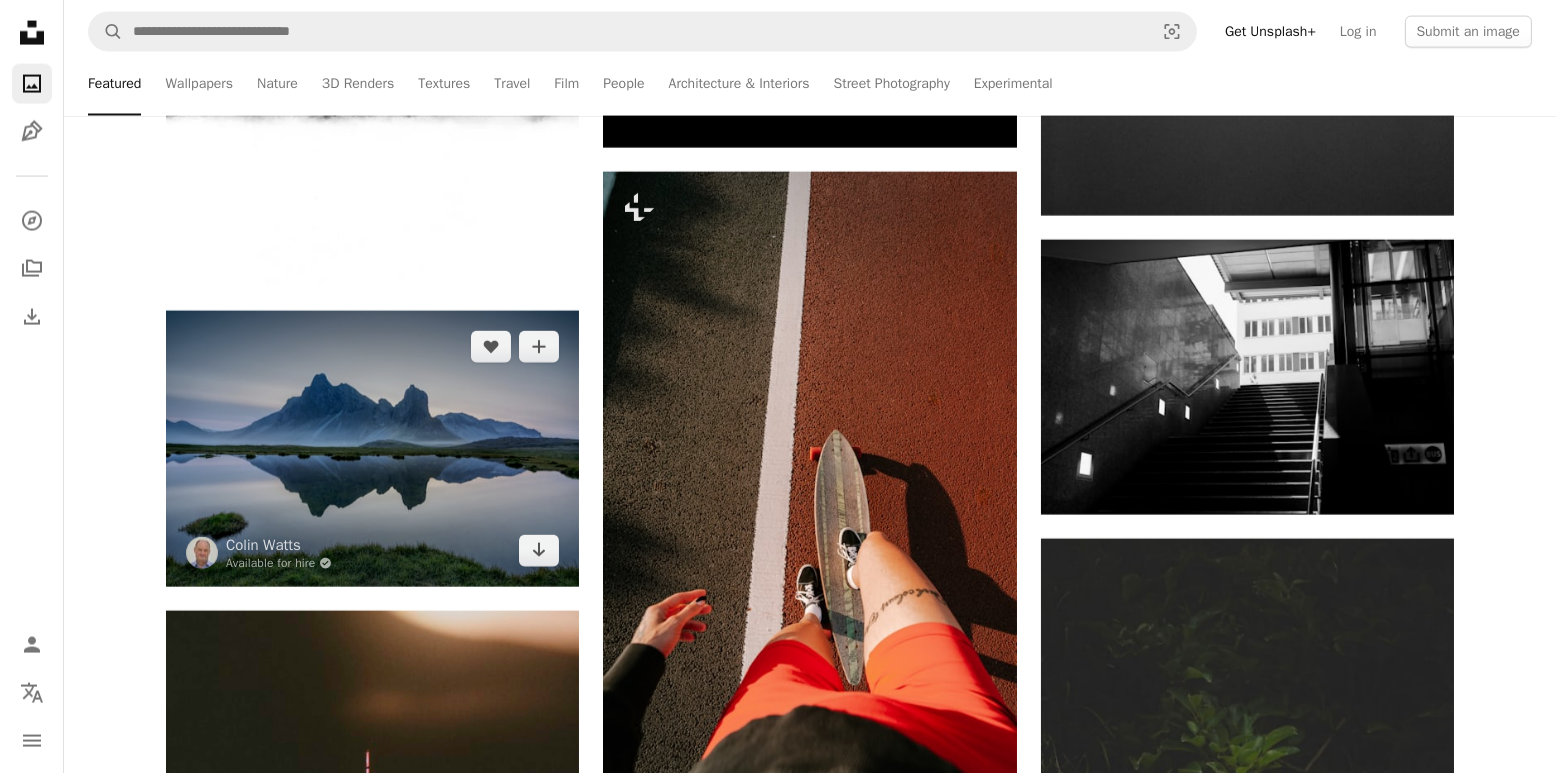 click at bounding box center (372, 449) 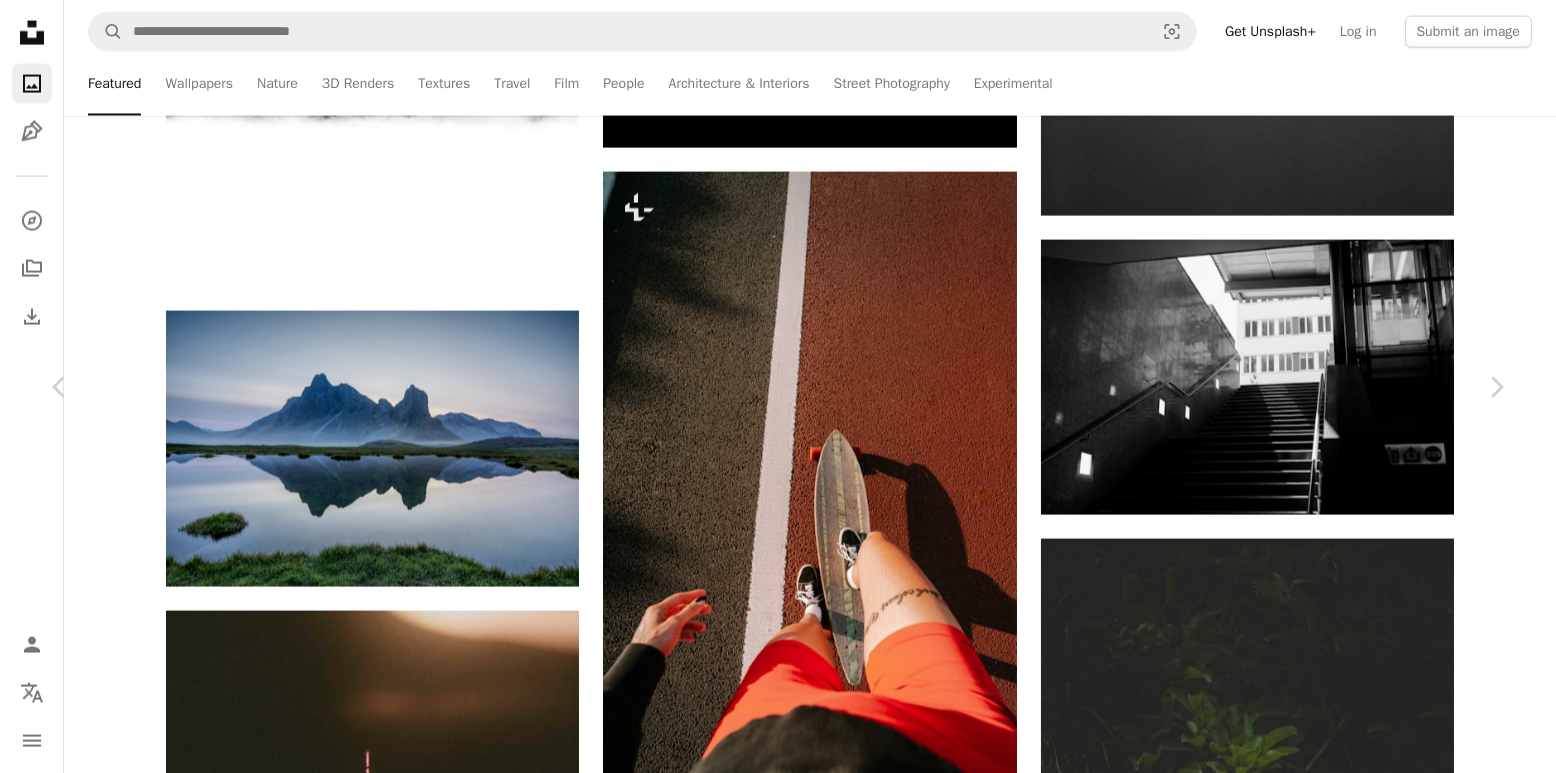 scroll, scrollTop: 136, scrollLeft: 0, axis: vertical 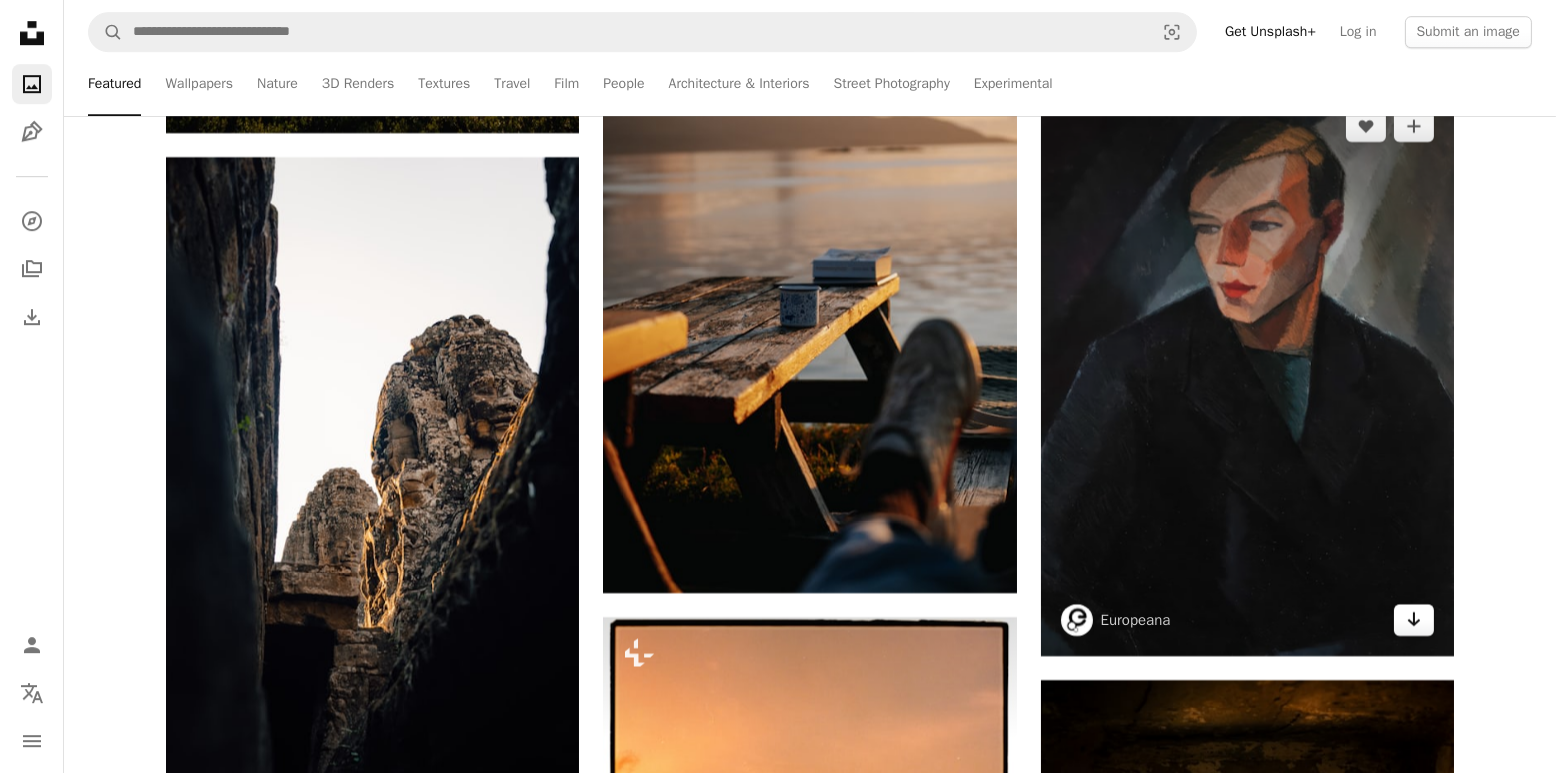 click on "Arrow pointing down" 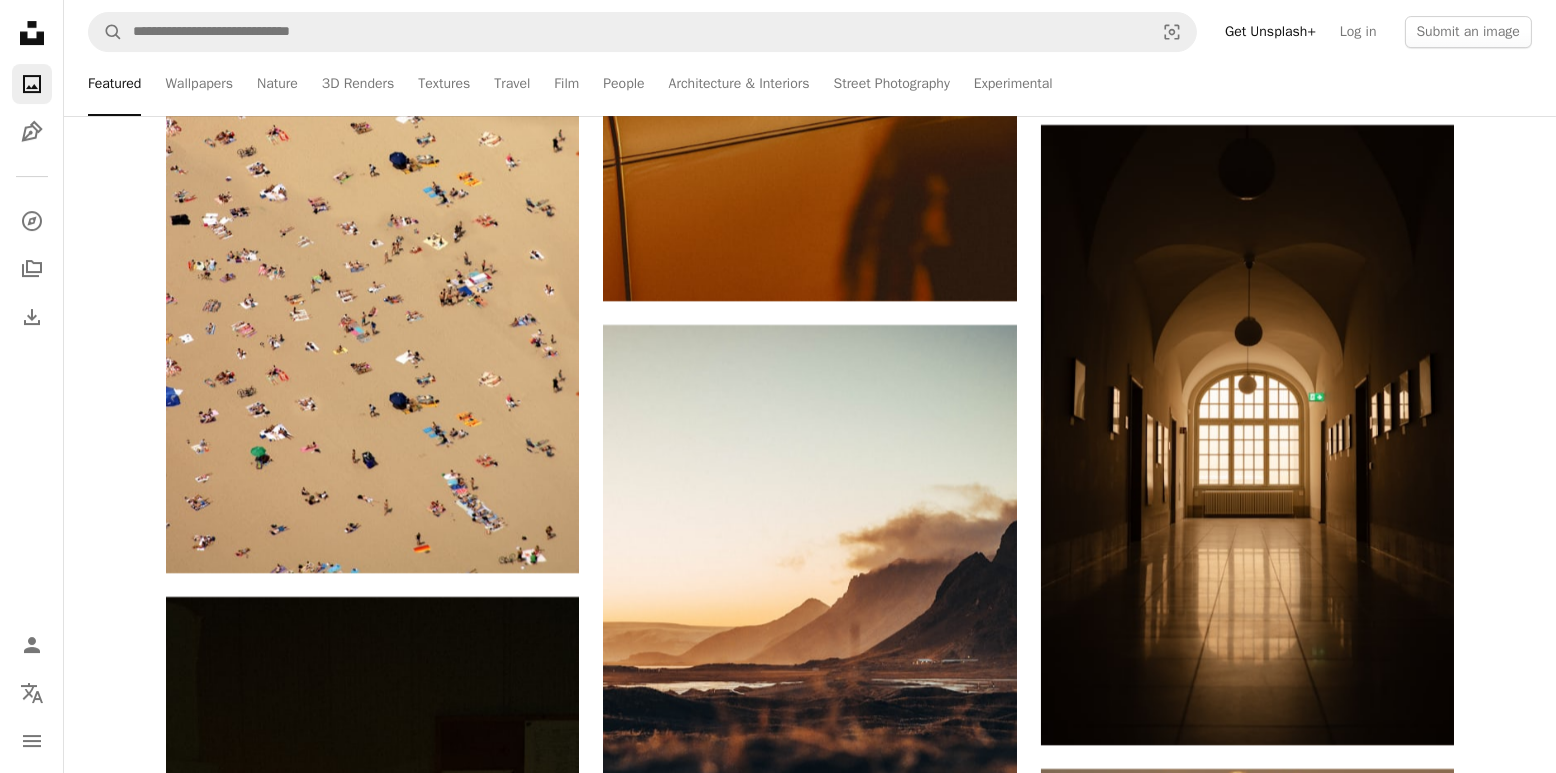 scroll, scrollTop: 76531, scrollLeft: 0, axis: vertical 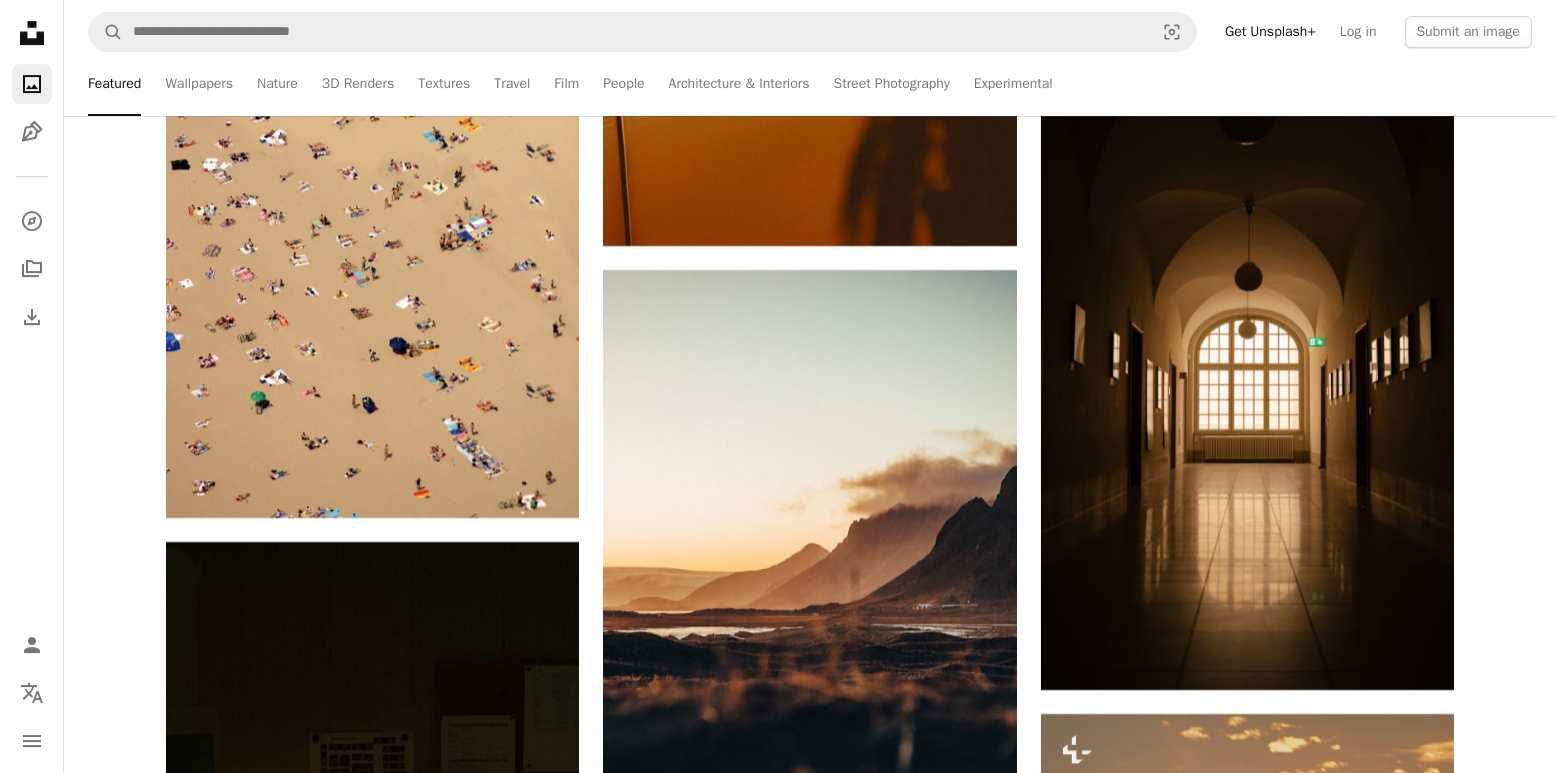 click on "For Unsplash+ A lock Download A heart A plus sign [PERSON] Available for hire A checkmark inside of a circle Arrow pointing down A heart A plus sign [PERSON] Available for hire A checkmark inside of a circle Arrow pointing down Plus sign for Unsplash+ A heart A plus sign [PERSON] For Unsplash+ A lock Download A heart A plus sign [PERSON] Arrow pointing down Plus sign for Unsplash+ A heart A plus sign [PERSON] For Unsplash+ A lock Download A heart A plus sign [PERSON] Arrow pointing down A heart A plus sign [PERSON] Available for hire A checkmark inside of a circle Arrow pointing down A heart A plus sign [PERSON] Available for hire A checkmark inside of a circle Arrow pointing down A heart A plus sign [PERSON] Available for hire A checkmark inside of a circle Arrow pointing down A heart A plus sign [PERSON] aw" at bounding box center (810, -36317) 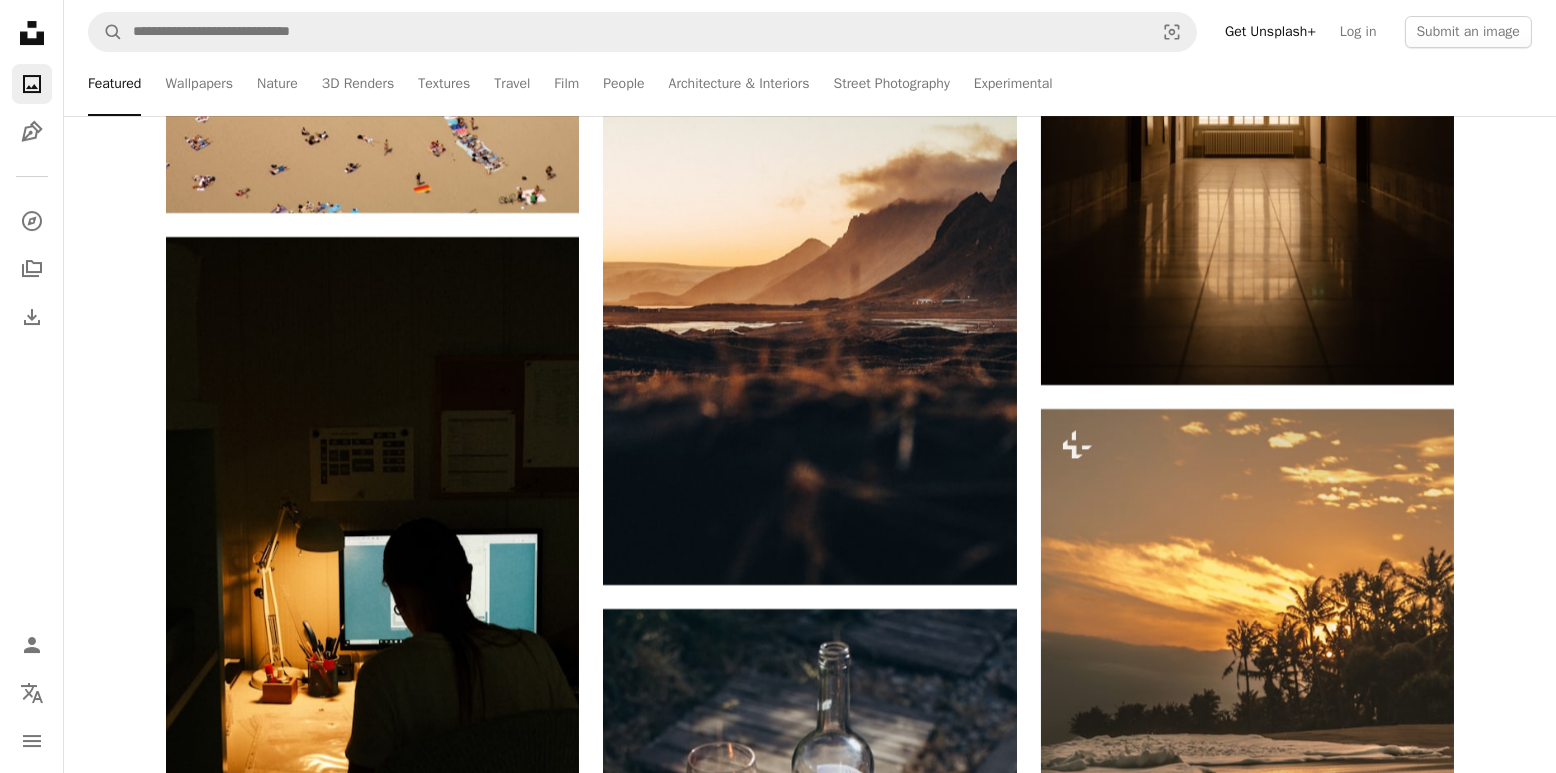 scroll, scrollTop: 76840, scrollLeft: 0, axis: vertical 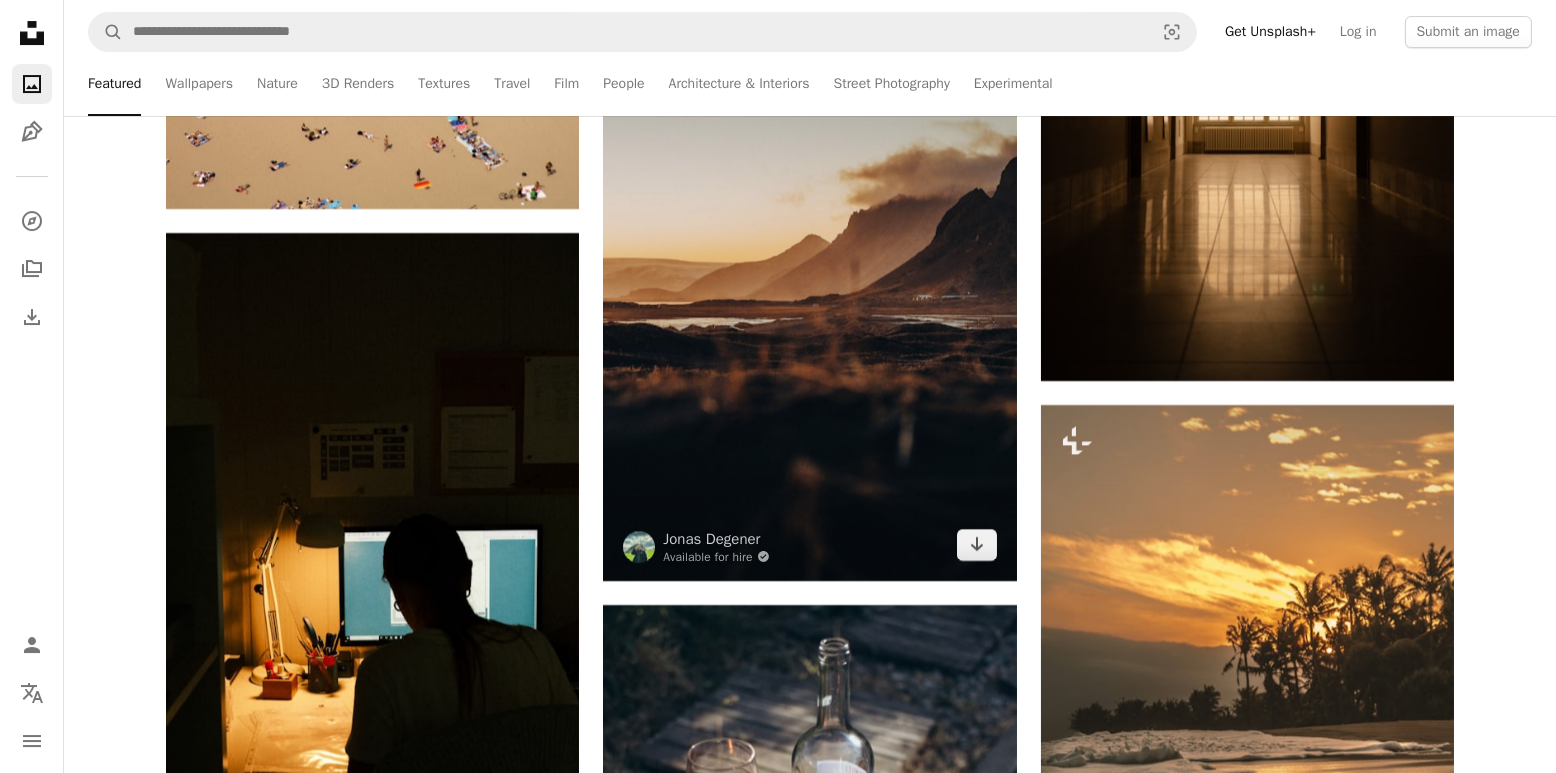 click at bounding box center [809, 271] 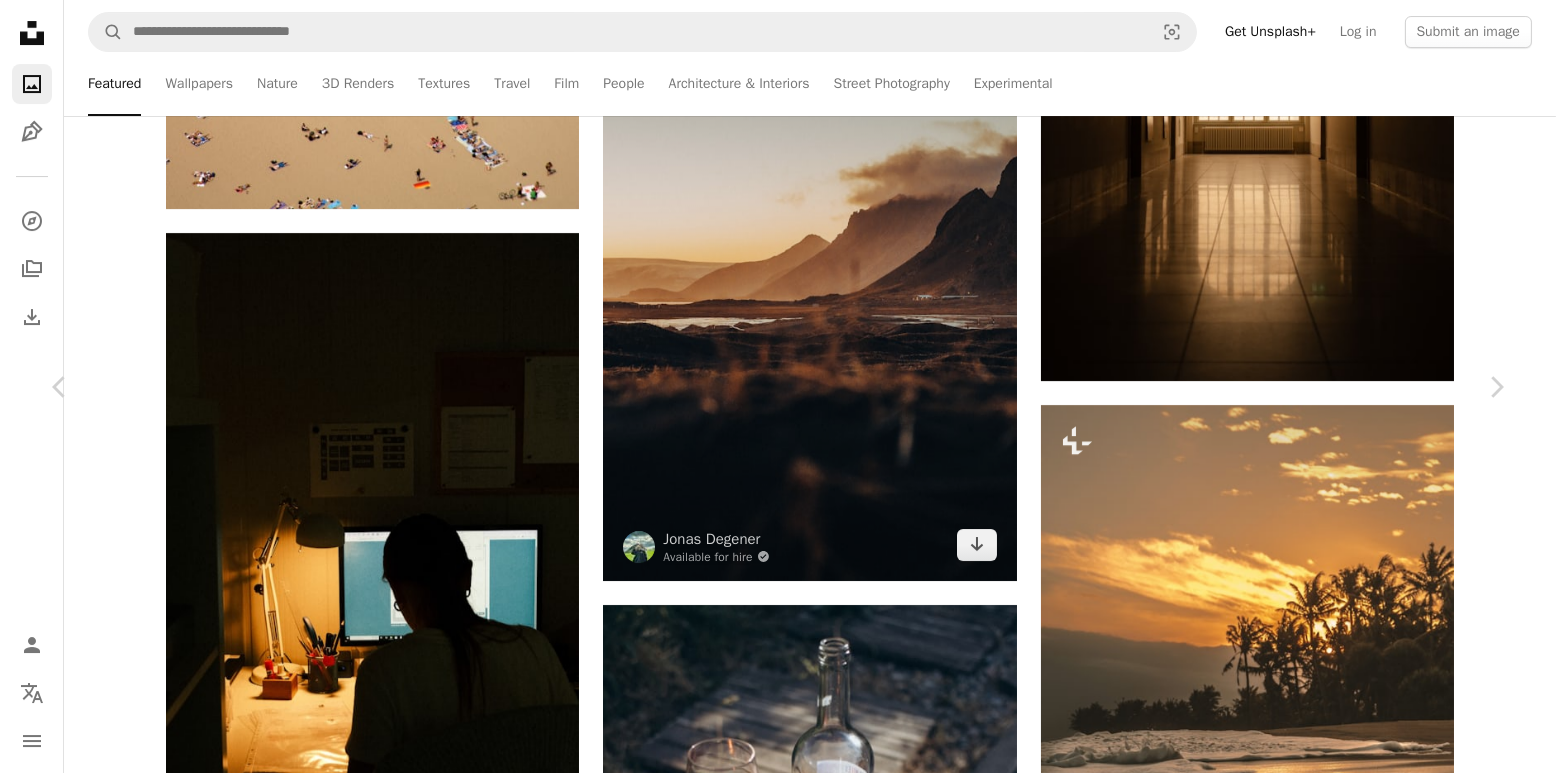 scroll, scrollTop: 176, scrollLeft: 0, axis: vertical 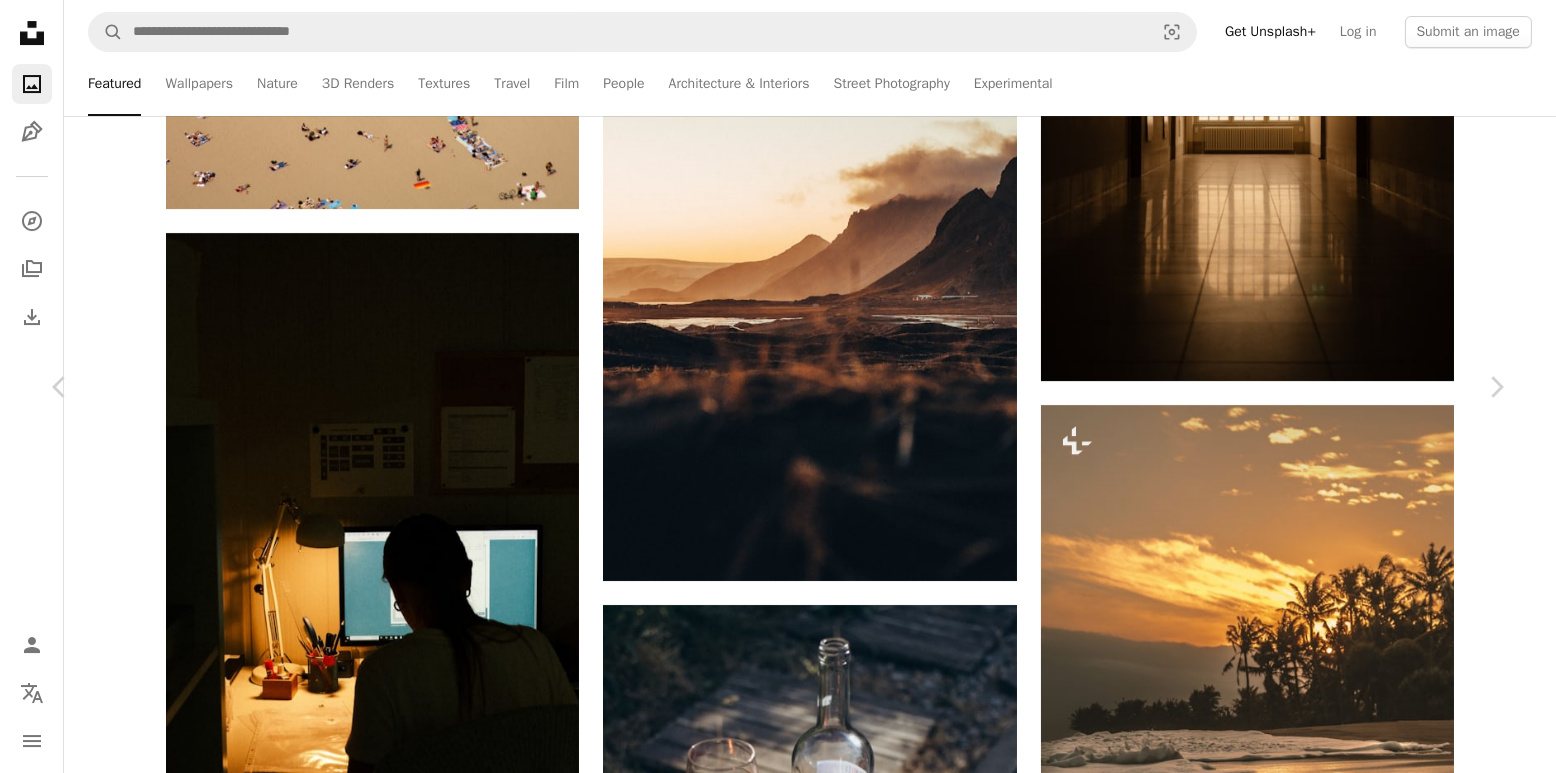 click on "An X shape" at bounding box center [20, 20] 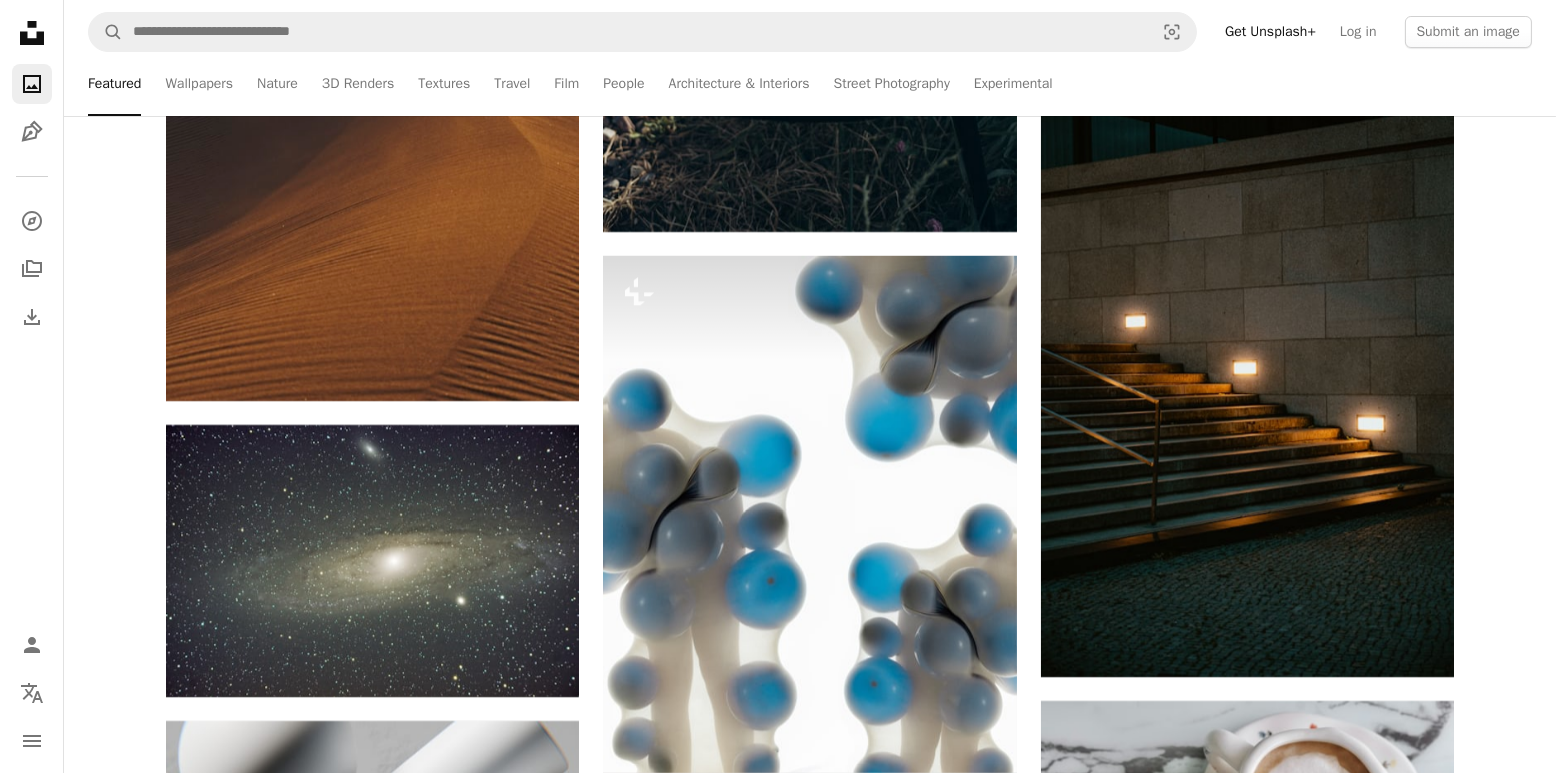 scroll, scrollTop: 77829, scrollLeft: 0, axis: vertical 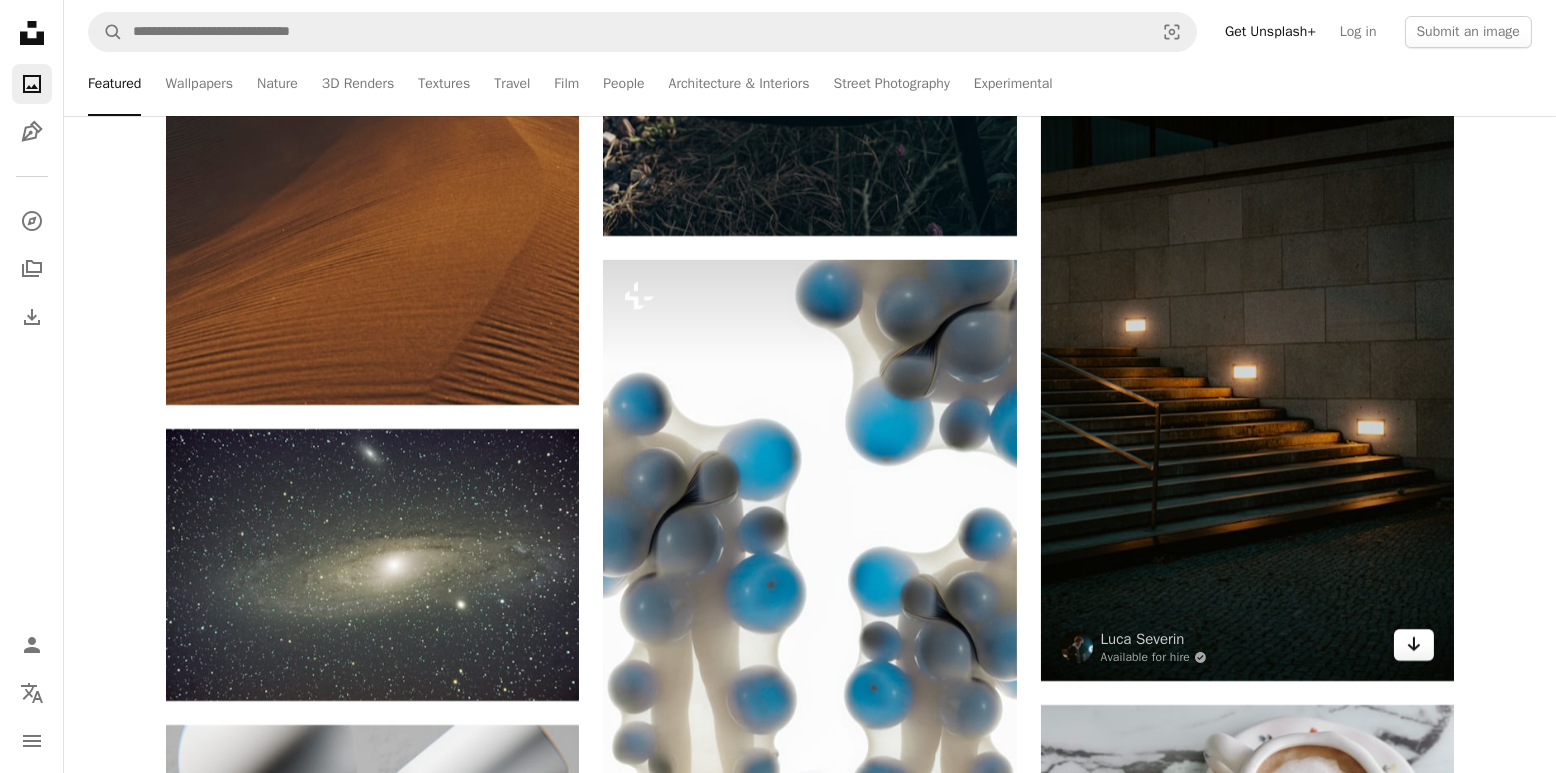 click on "Arrow pointing down" 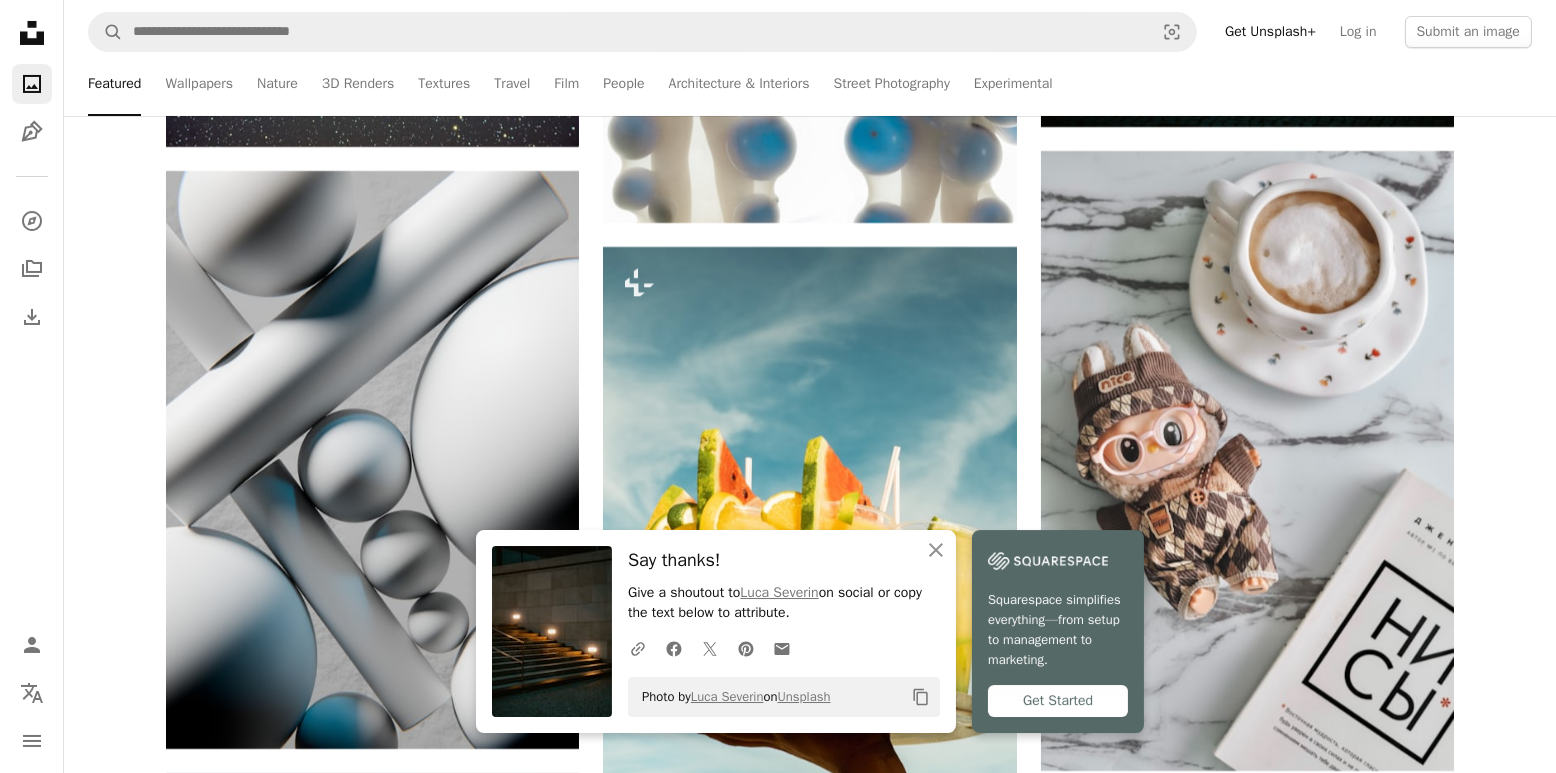 scroll, scrollTop: 78379, scrollLeft: 0, axis: vertical 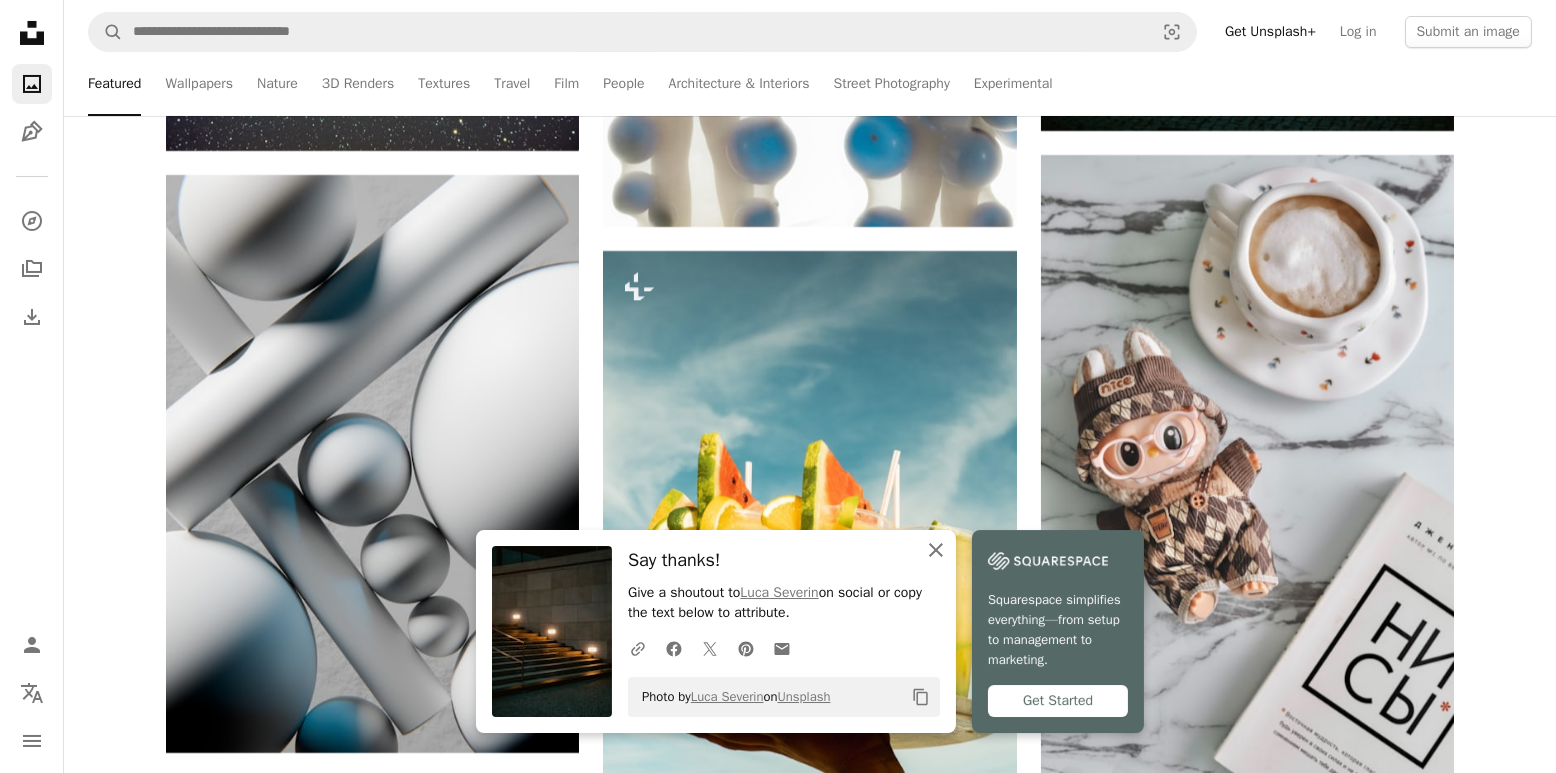 click on "An X shape" 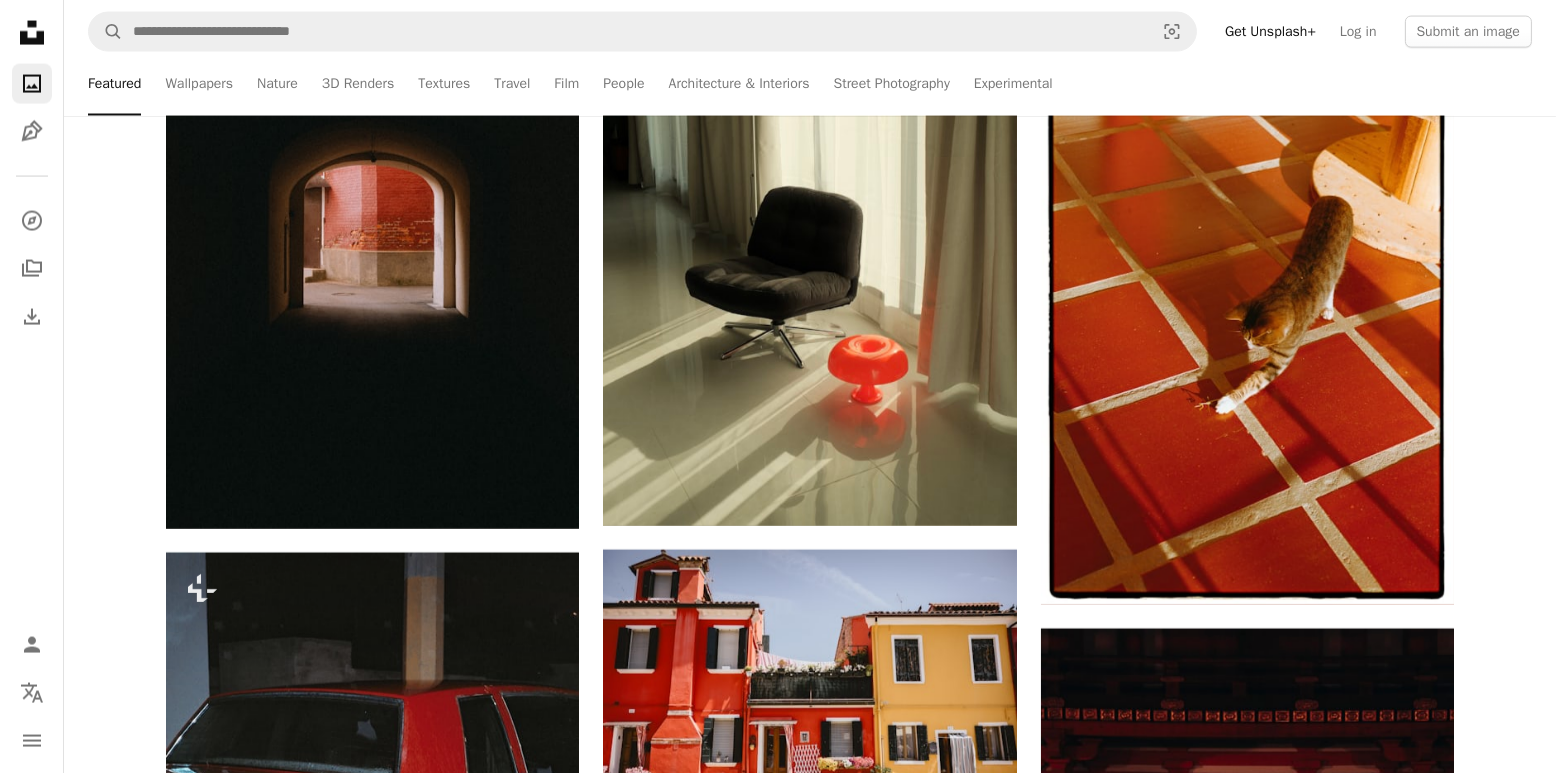 scroll, scrollTop: 84575, scrollLeft: 0, axis: vertical 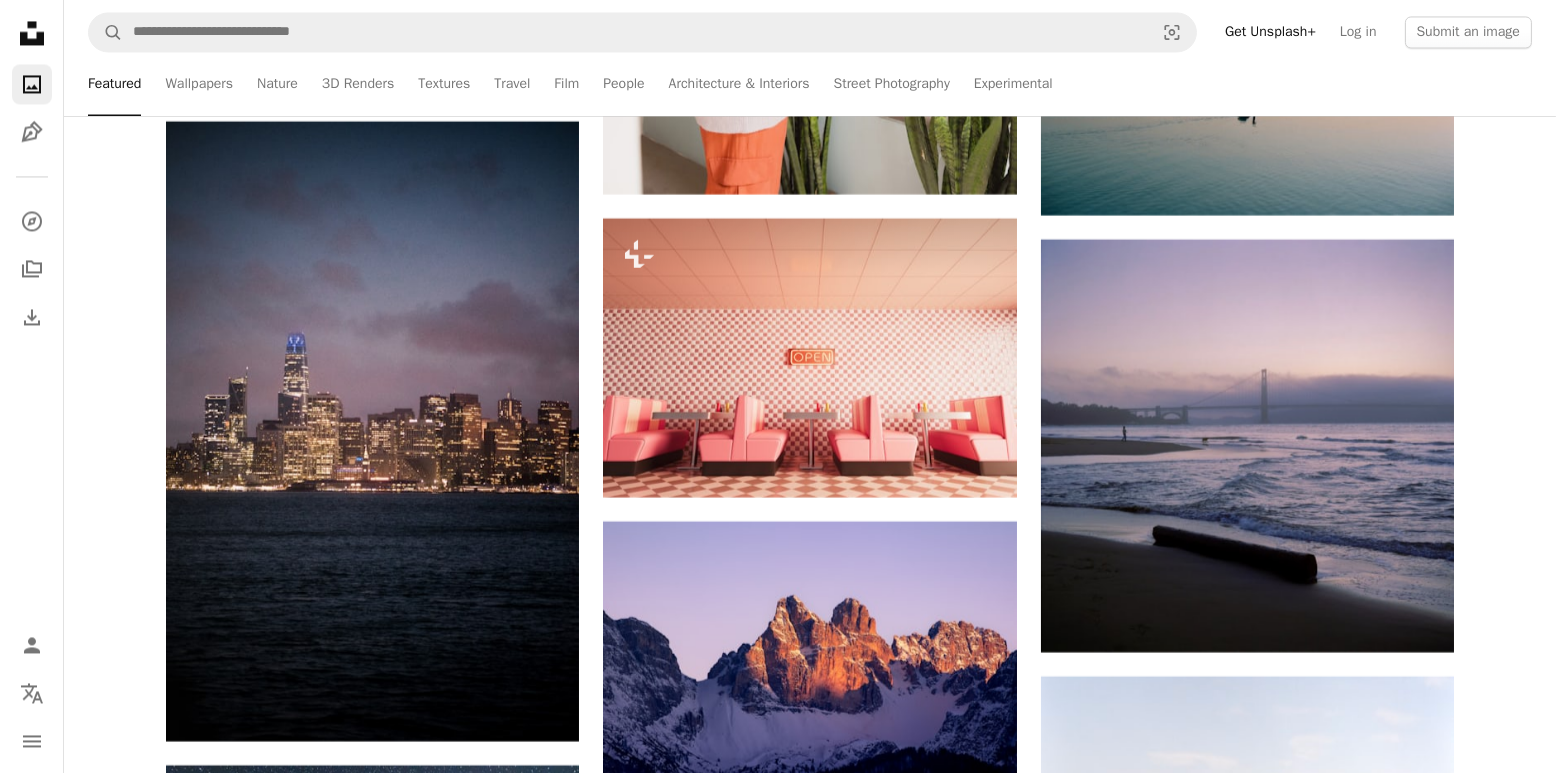 click on "For Unsplash+ A lock Download A heart A plus sign [PERSON] Available for hire A checkmark inside of a circle Arrow pointing down A heart A plus sign [PERSON] Available for hire A checkmark inside of a circle Arrow pointing down Plus sign for Unsplash+ A heart A plus sign [PERSON] For Unsplash+ A lock Download A heart A plus sign [PERSON] Arrow pointing down Plus sign for Unsplash+ A heart A plus sign [PERSON] For Unsplash+ A lock Download A heart A plus sign [PERSON] Arrow pointing down A heart A plus sign [PERSON] Available for hire A checkmark inside of a circle Arrow pointing down A heart A plus sign [PERSON] Available for hire A checkmark inside of a circle Arrow pointing down A heart A plus sign [PERSON] Available for hire A checkmark inside of a circle Arrow pointing down A heart A plus sign [PERSON] aw" at bounding box center [810, -48840] 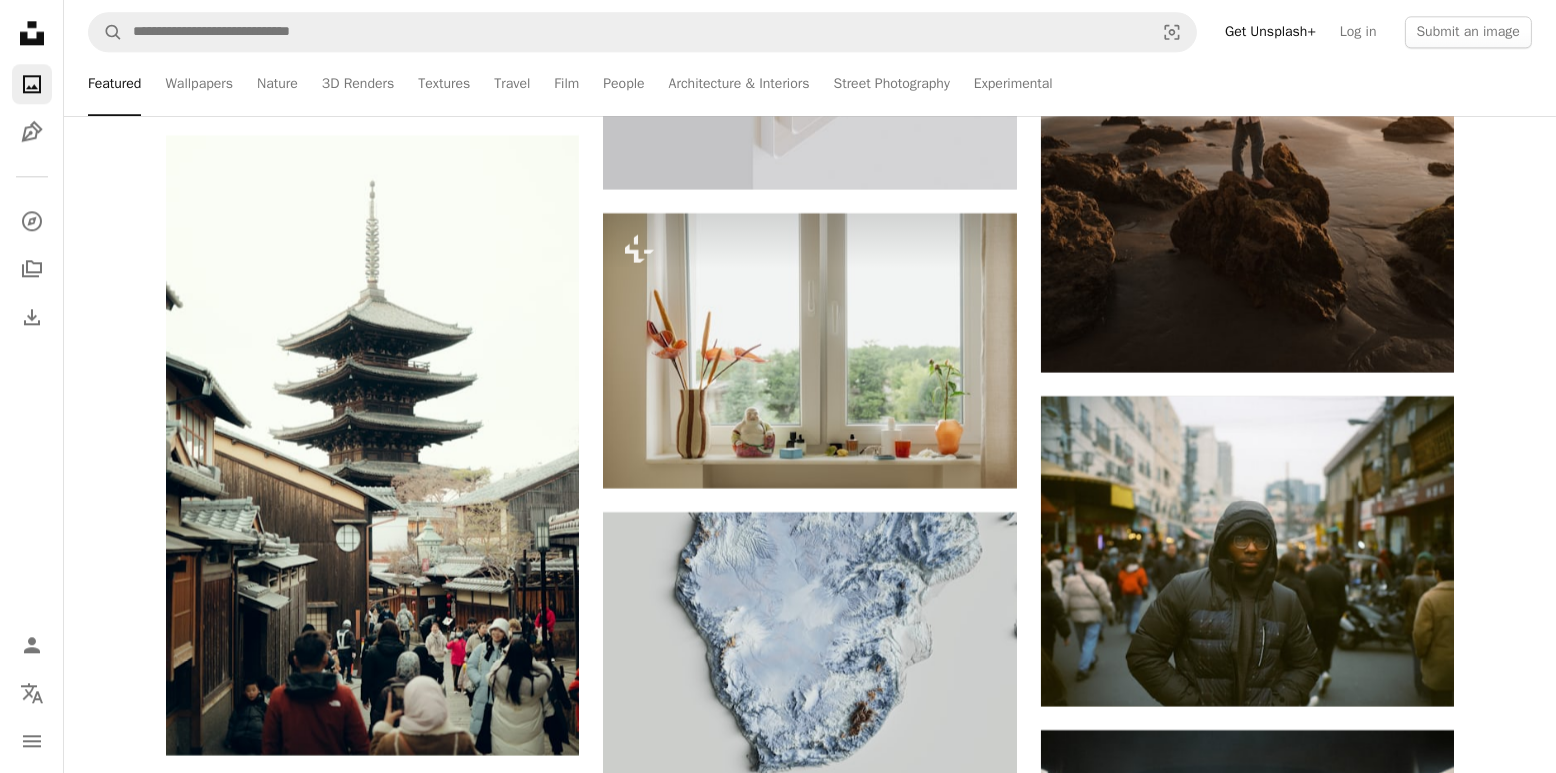 scroll, scrollTop: 103910, scrollLeft: 0, axis: vertical 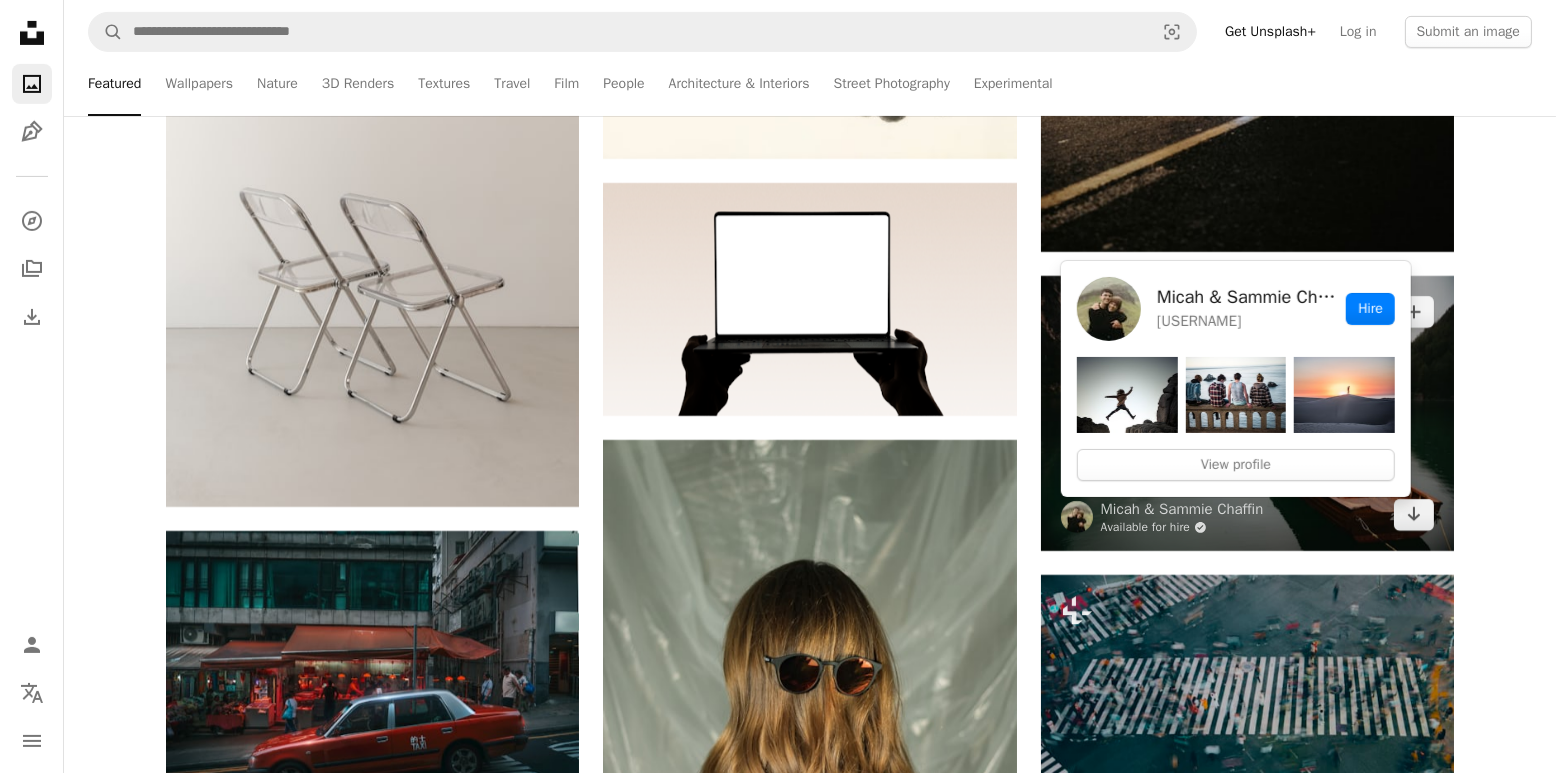 click on "Available for hire A checkmark inside of a circle" at bounding box center [1182, 527] 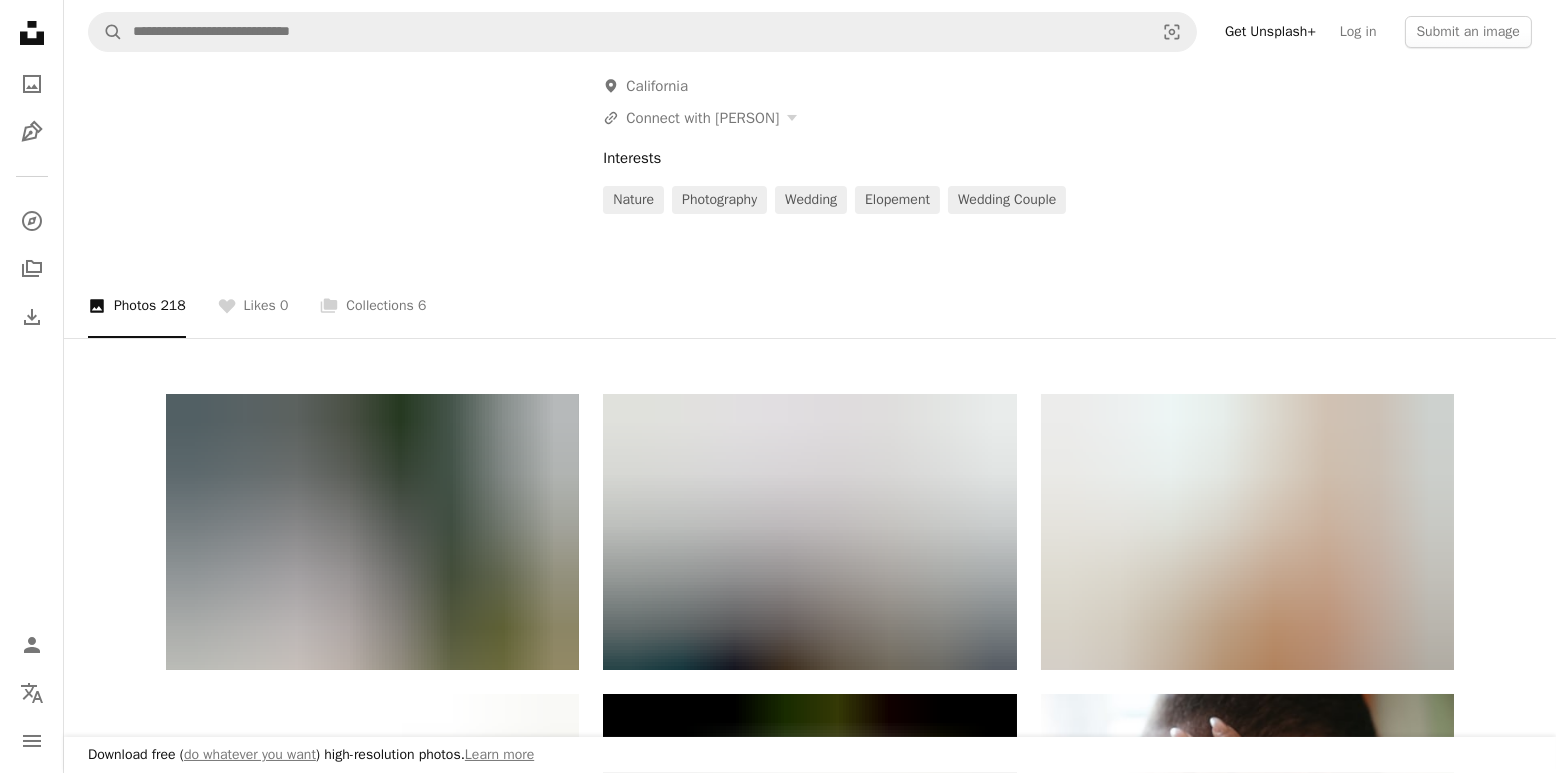 scroll, scrollTop: 239, scrollLeft: 0, axis: vertical 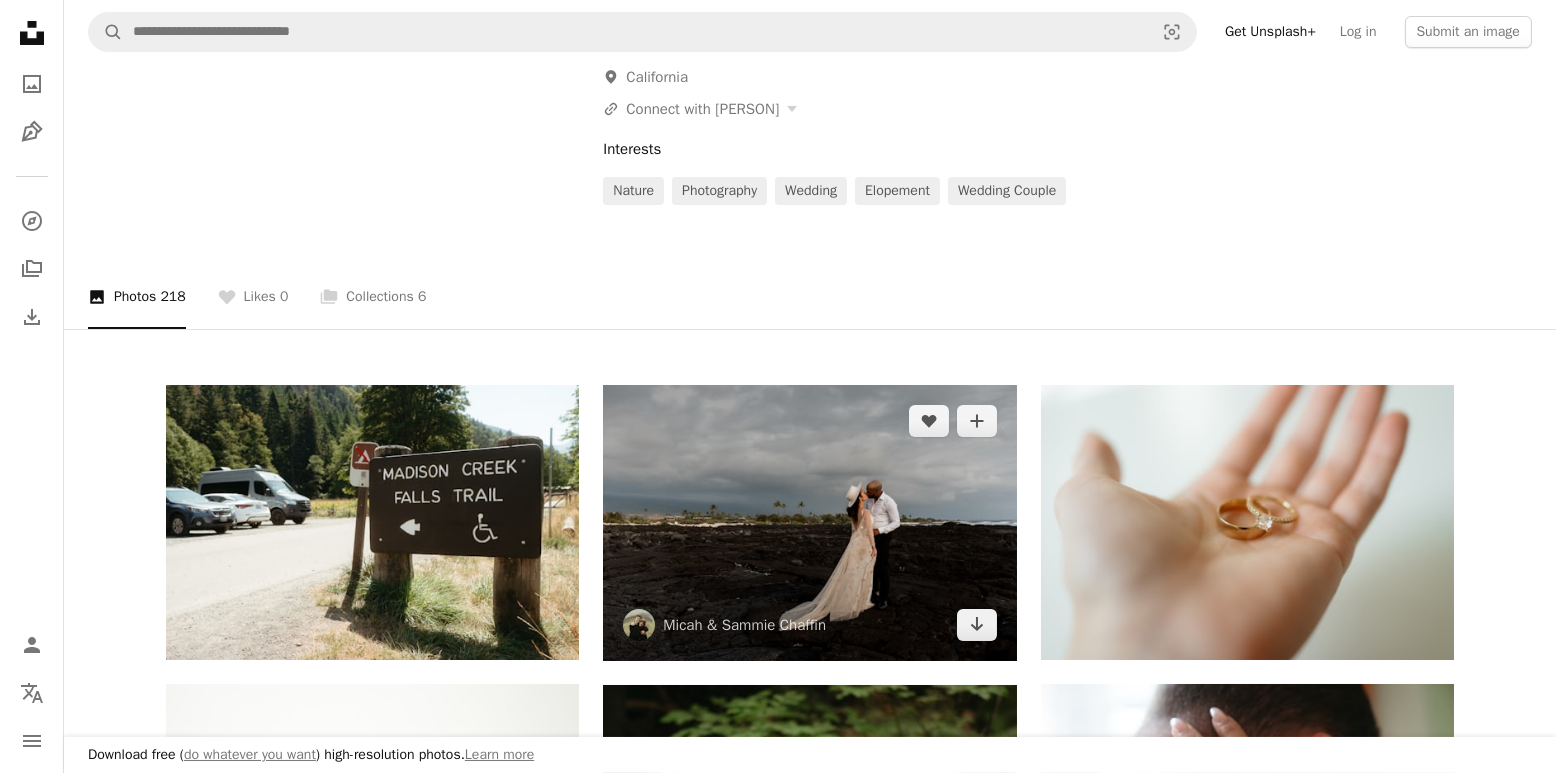 click at bounding box center [809, 523] 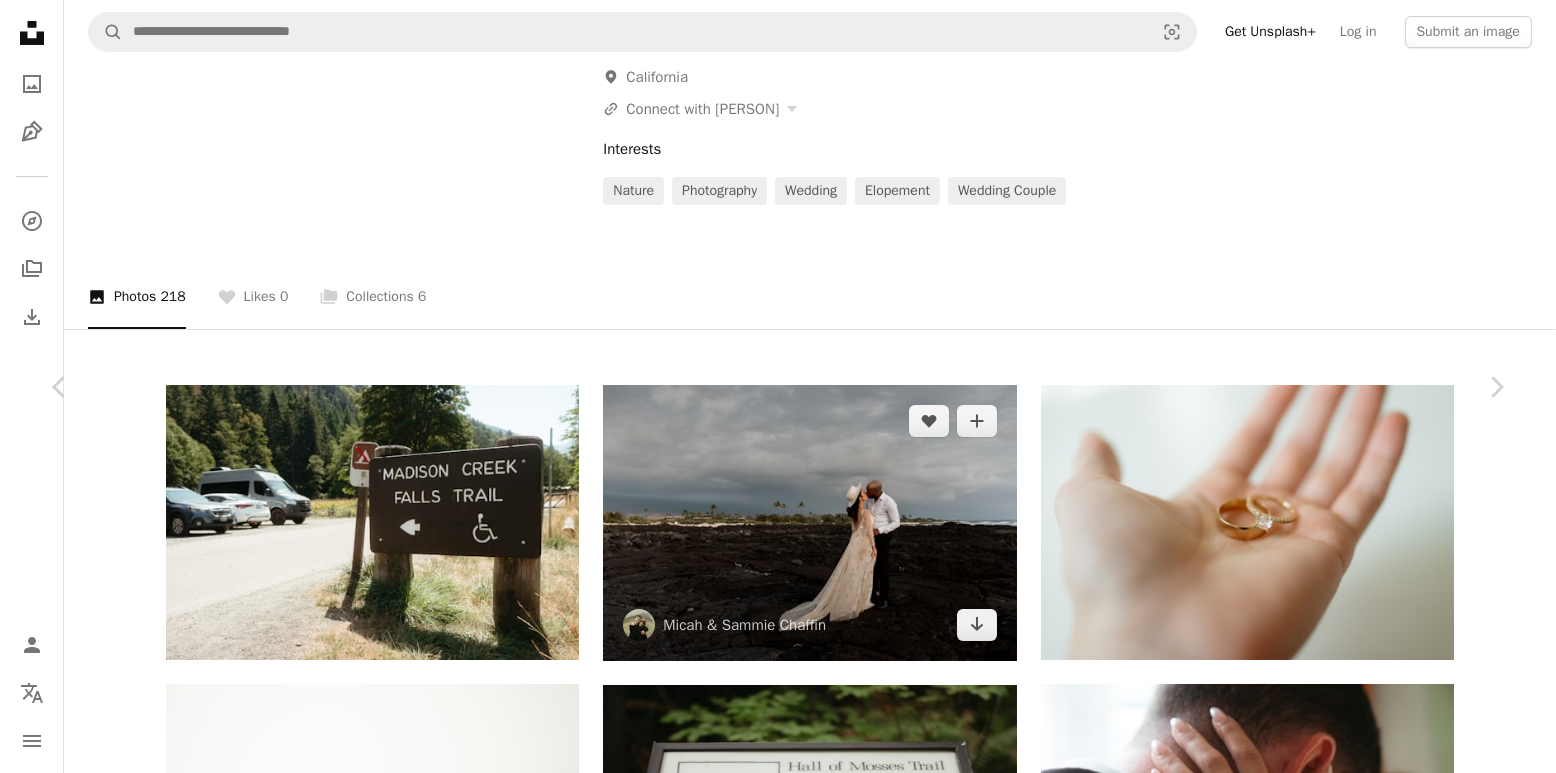 scroll, scrollTop: 1030, scrollLeft: 0, axis: vertical 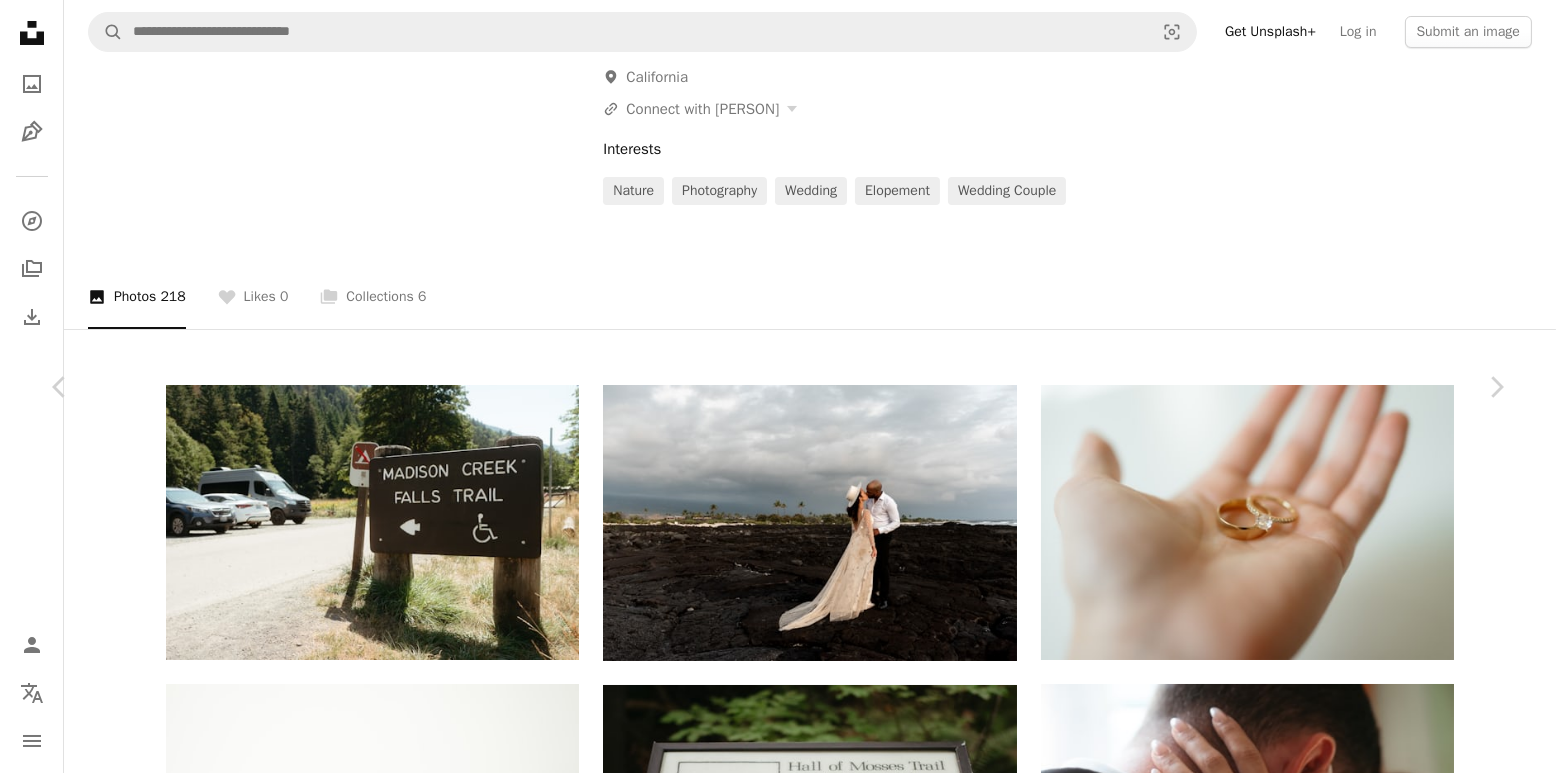 click on "An X shape" at bounding box center (20, 20) 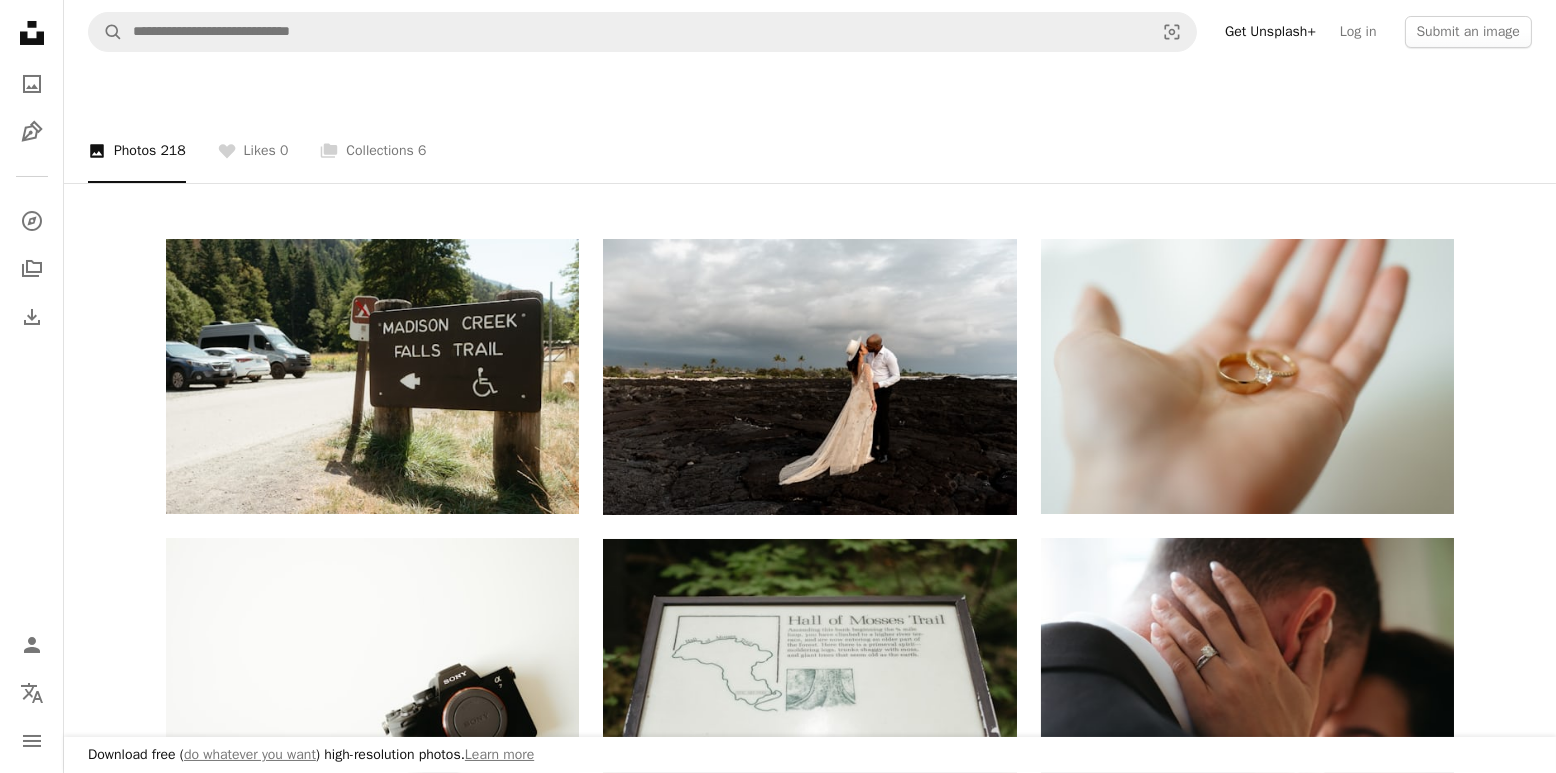 scroll, scrollTop: 374, scrollLeft: 0, axis: vertical 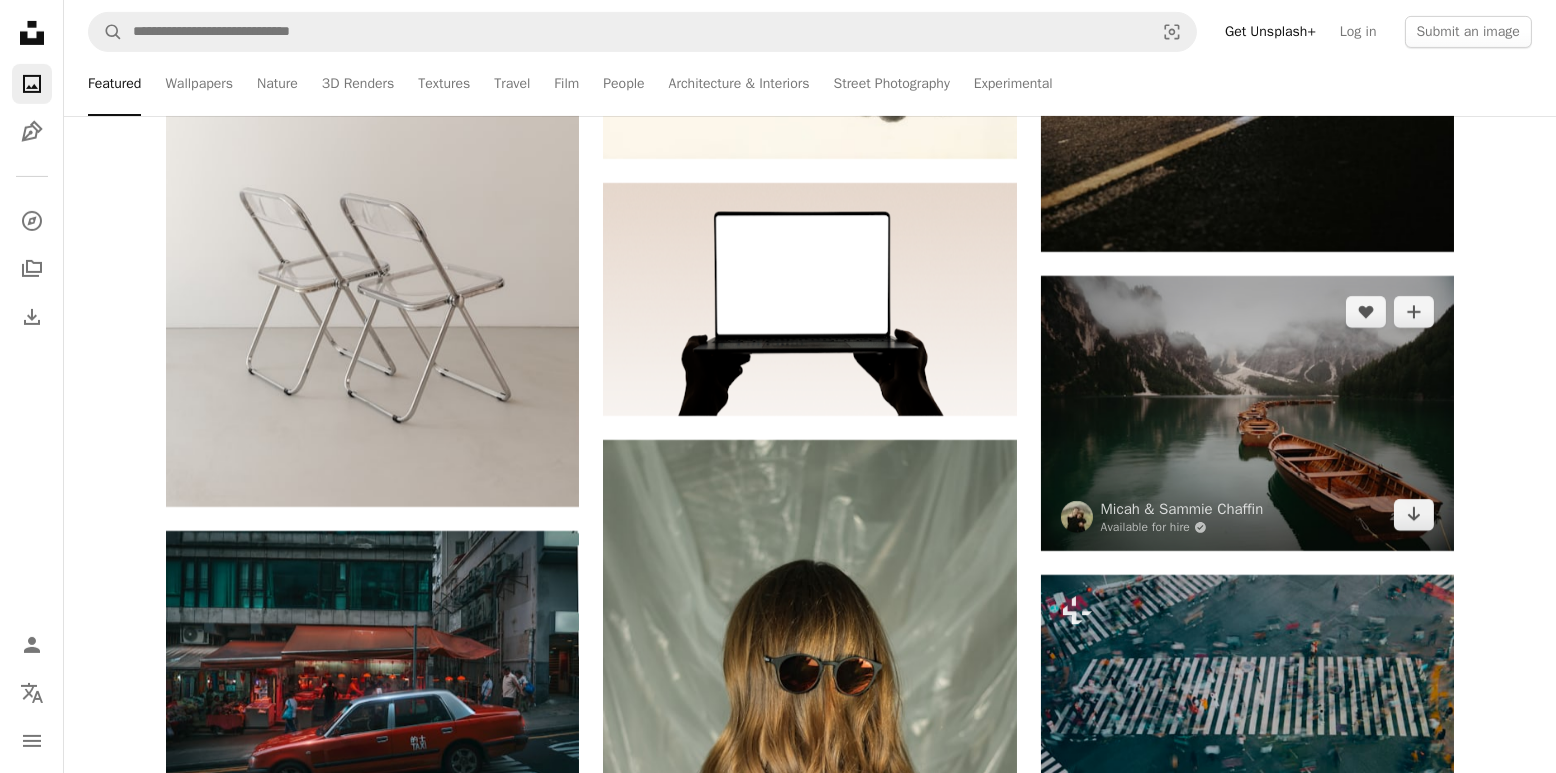 click at bounding box center [1247, 413] 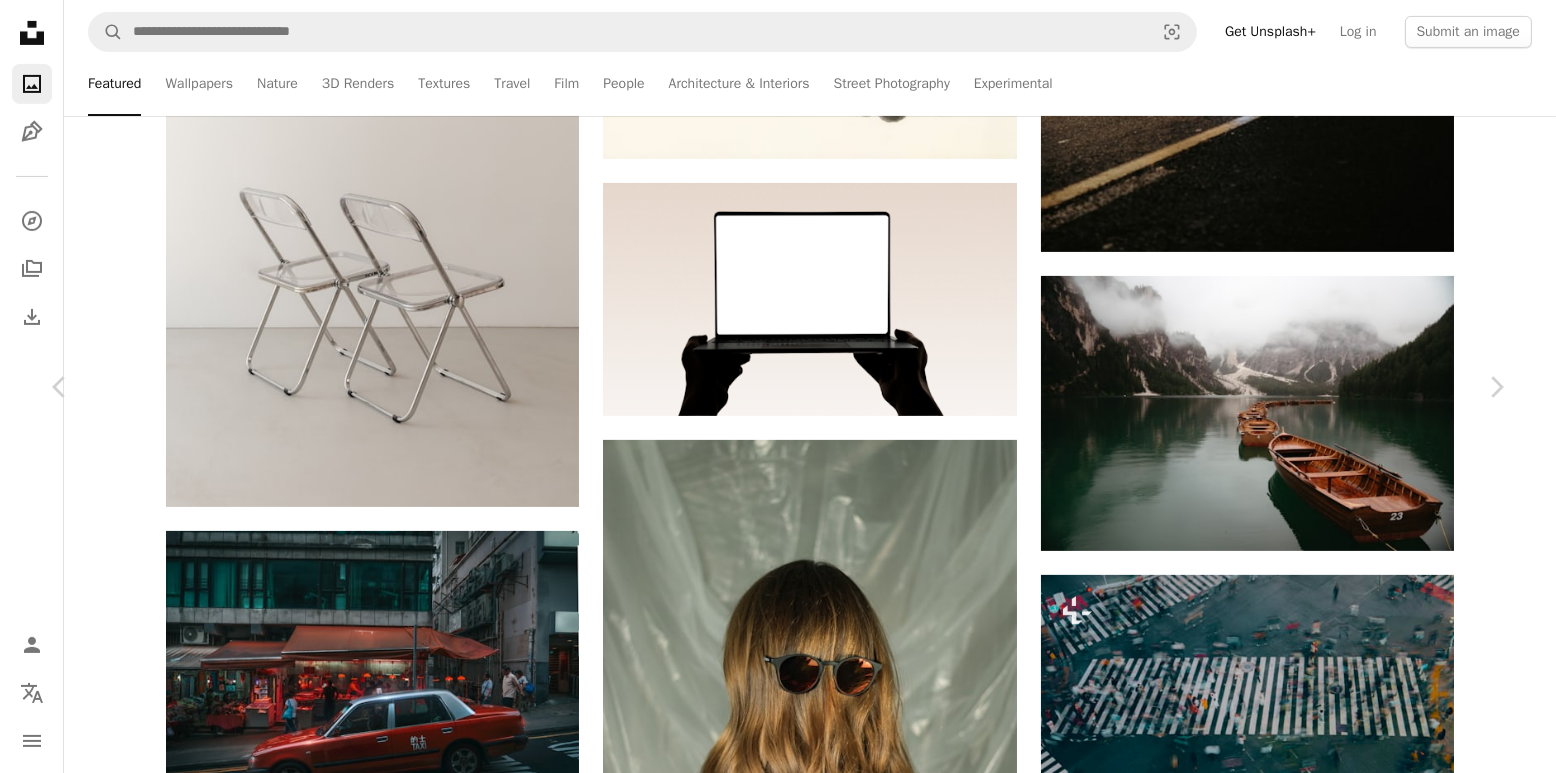 scroll, scrollTop: 105, scrollLeft: 0, axis: vertical 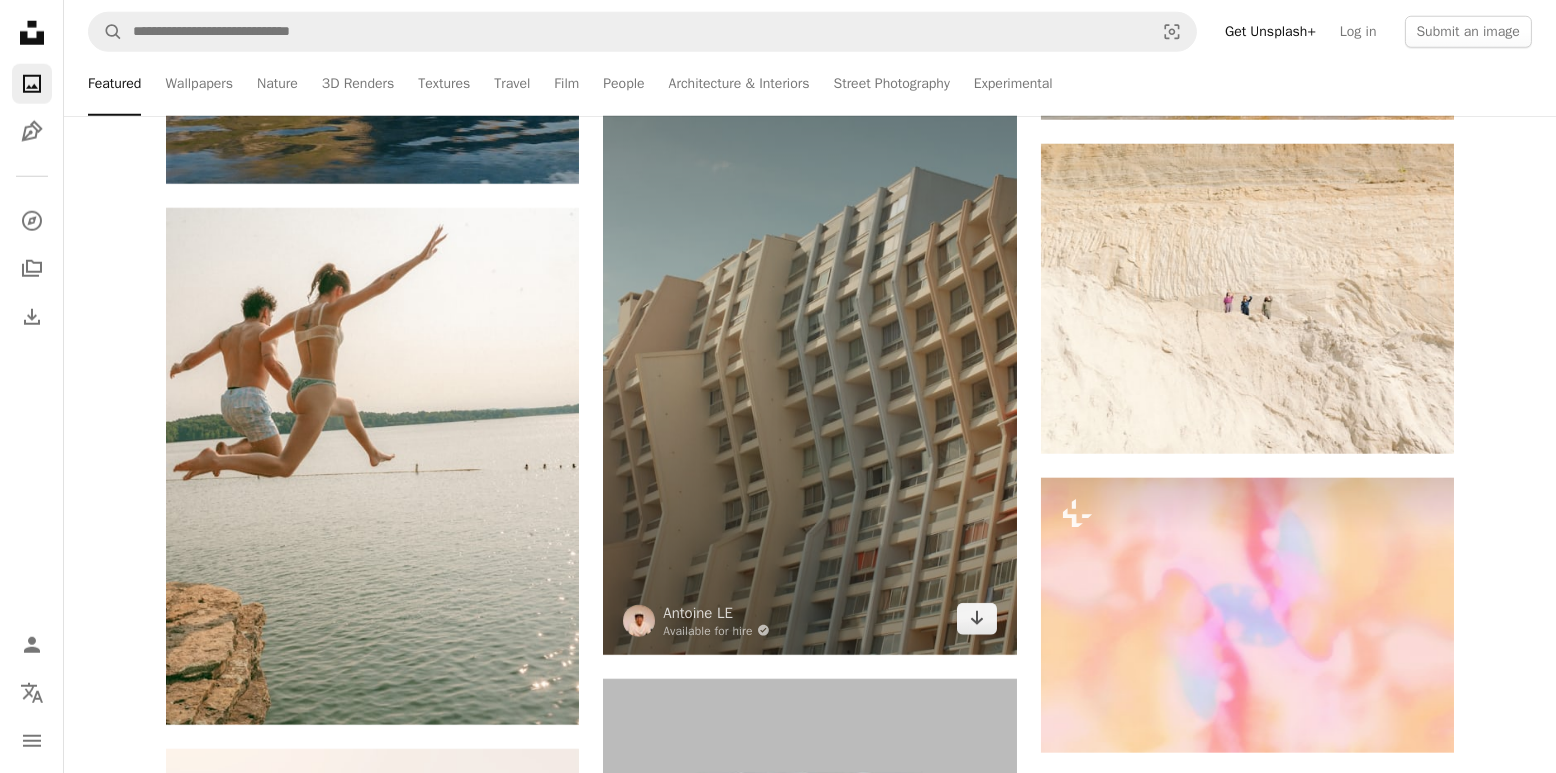click at bounding box center [809, 345] 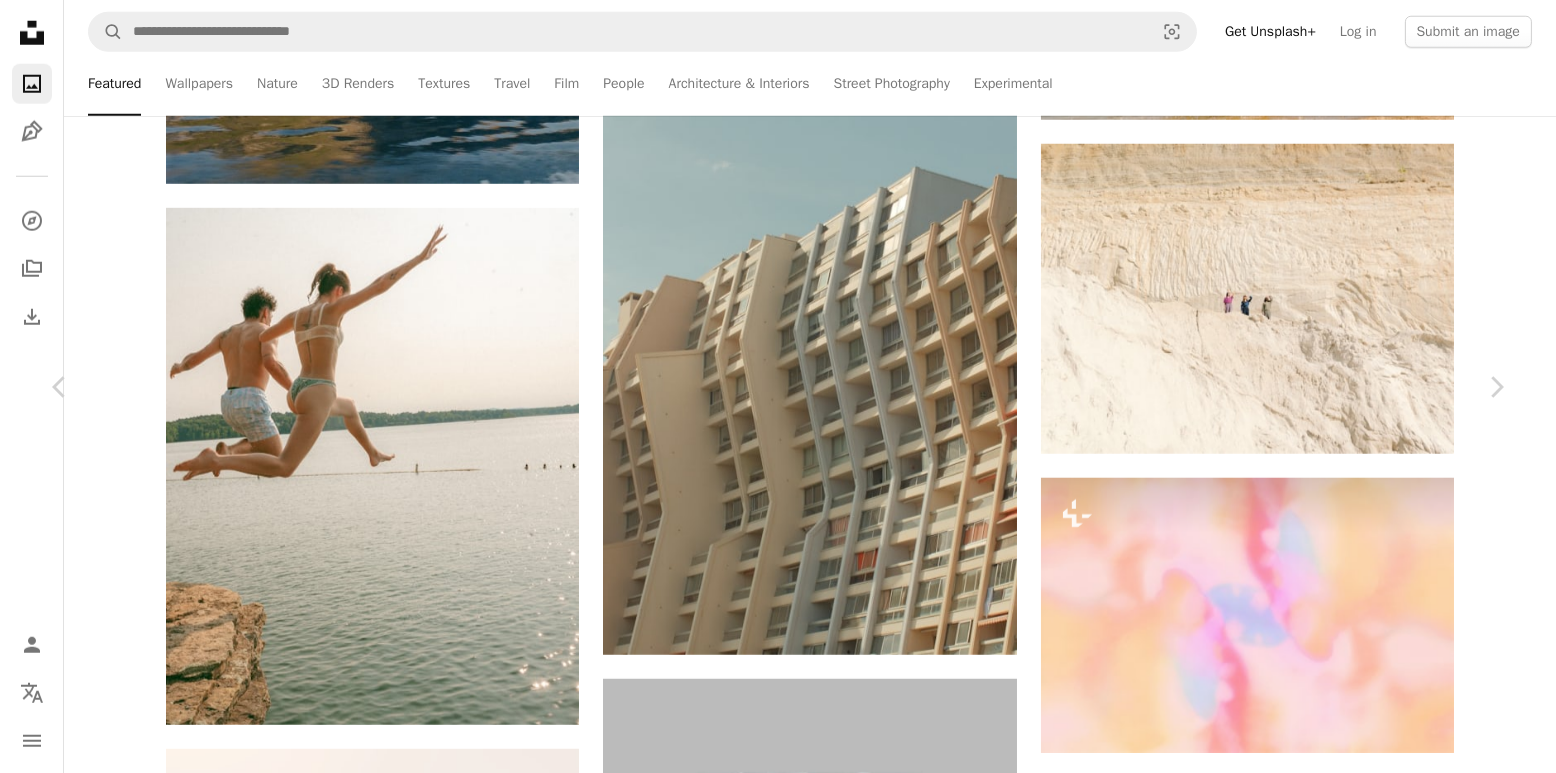 scroll, scrollTop: 239, scrollLeft: 0, axis: vertical 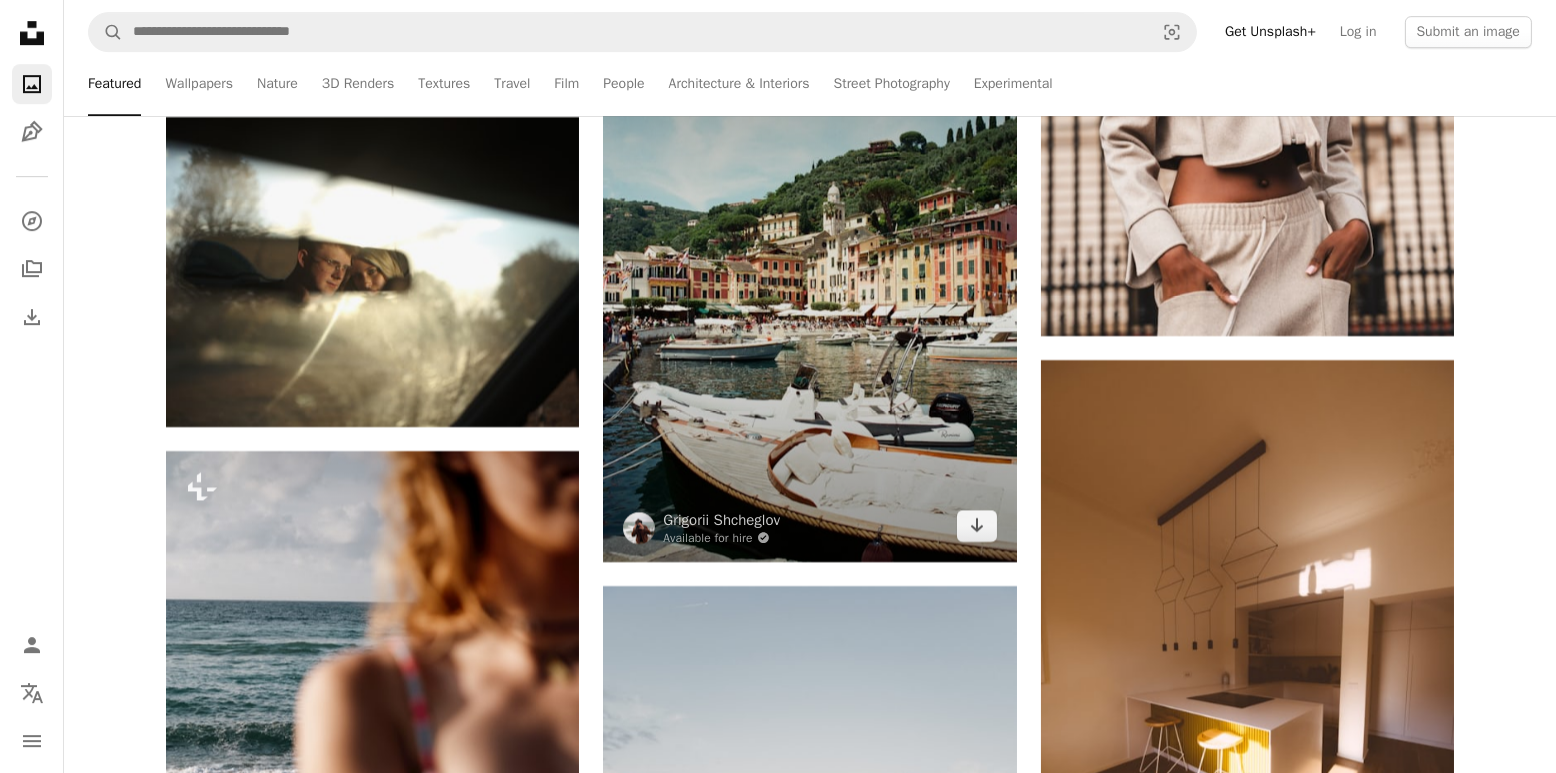 click at bounding box center (809, 285) 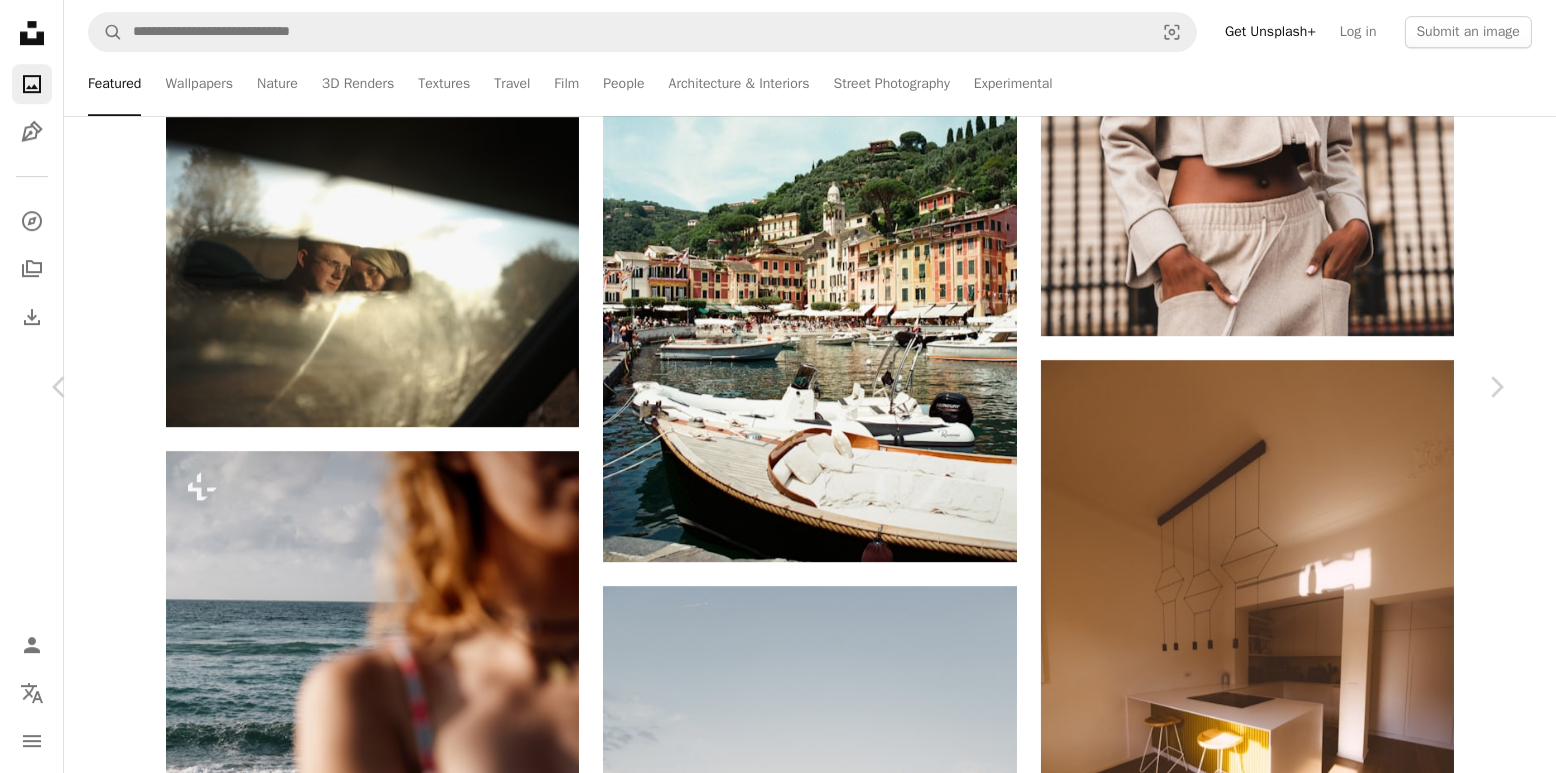scroll, scrollTop: 152, scrollLeft: 0, axis: vertical 